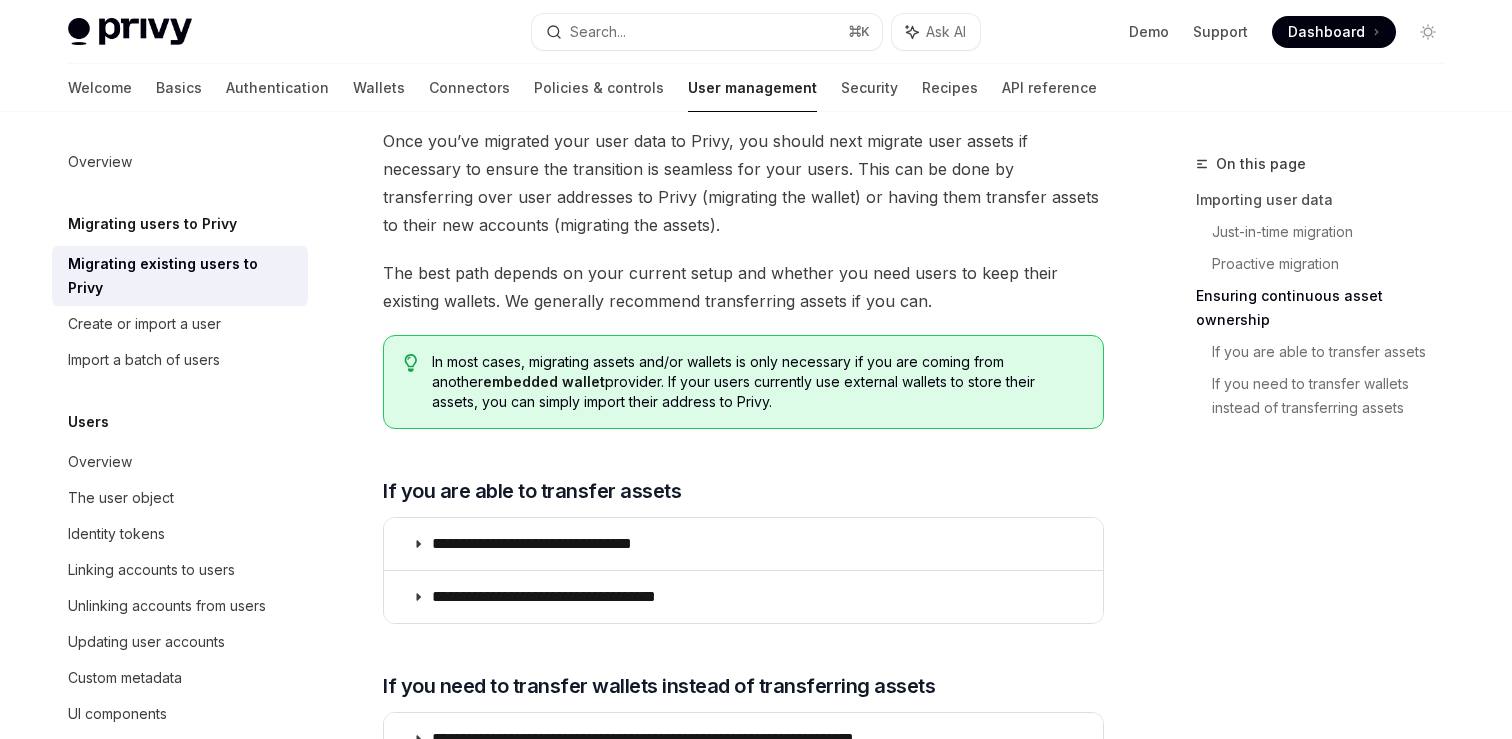 scroll, scrollTop: 2530, scrollLeft: 0, axis: vertical 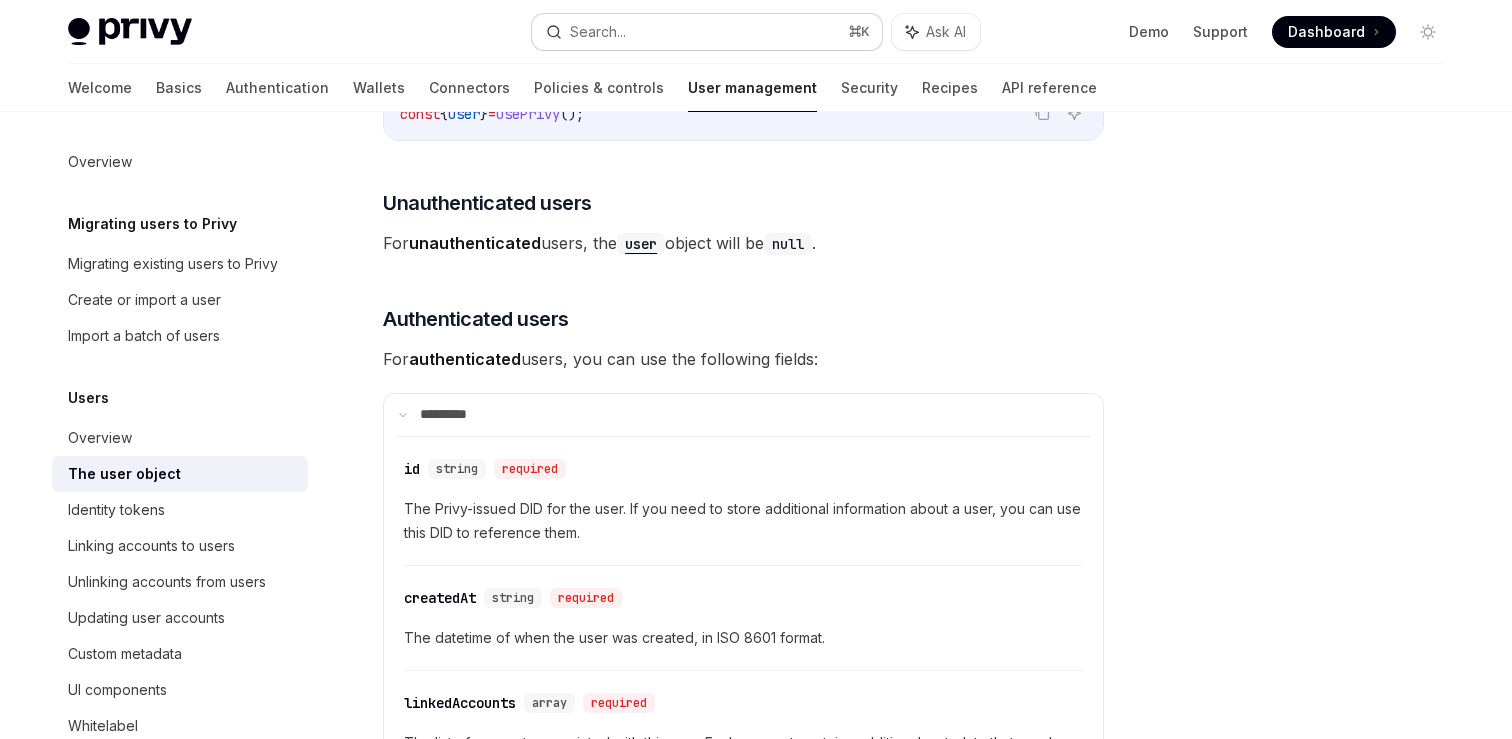 click on "Search... ⌘ K" at bounding box center (707, 32) 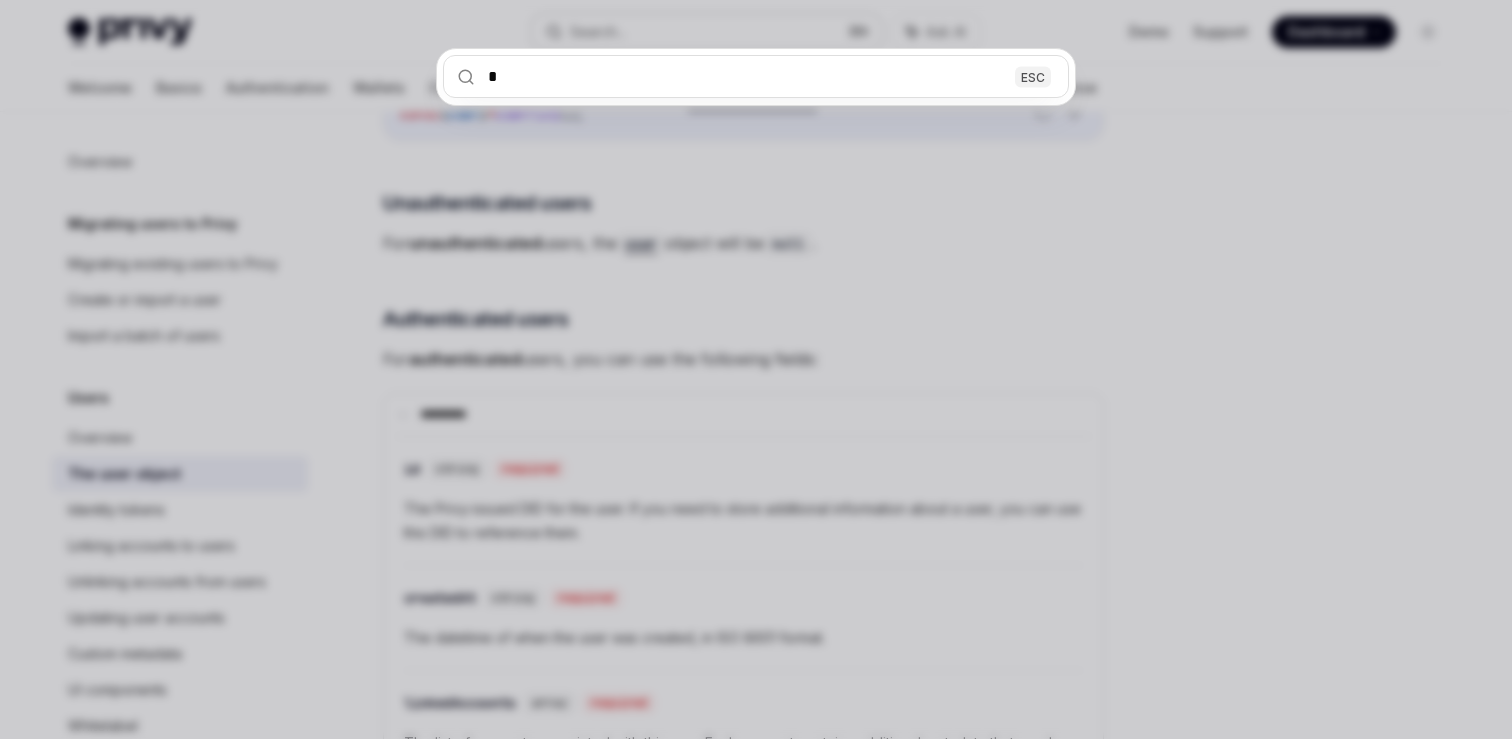 type on "**" 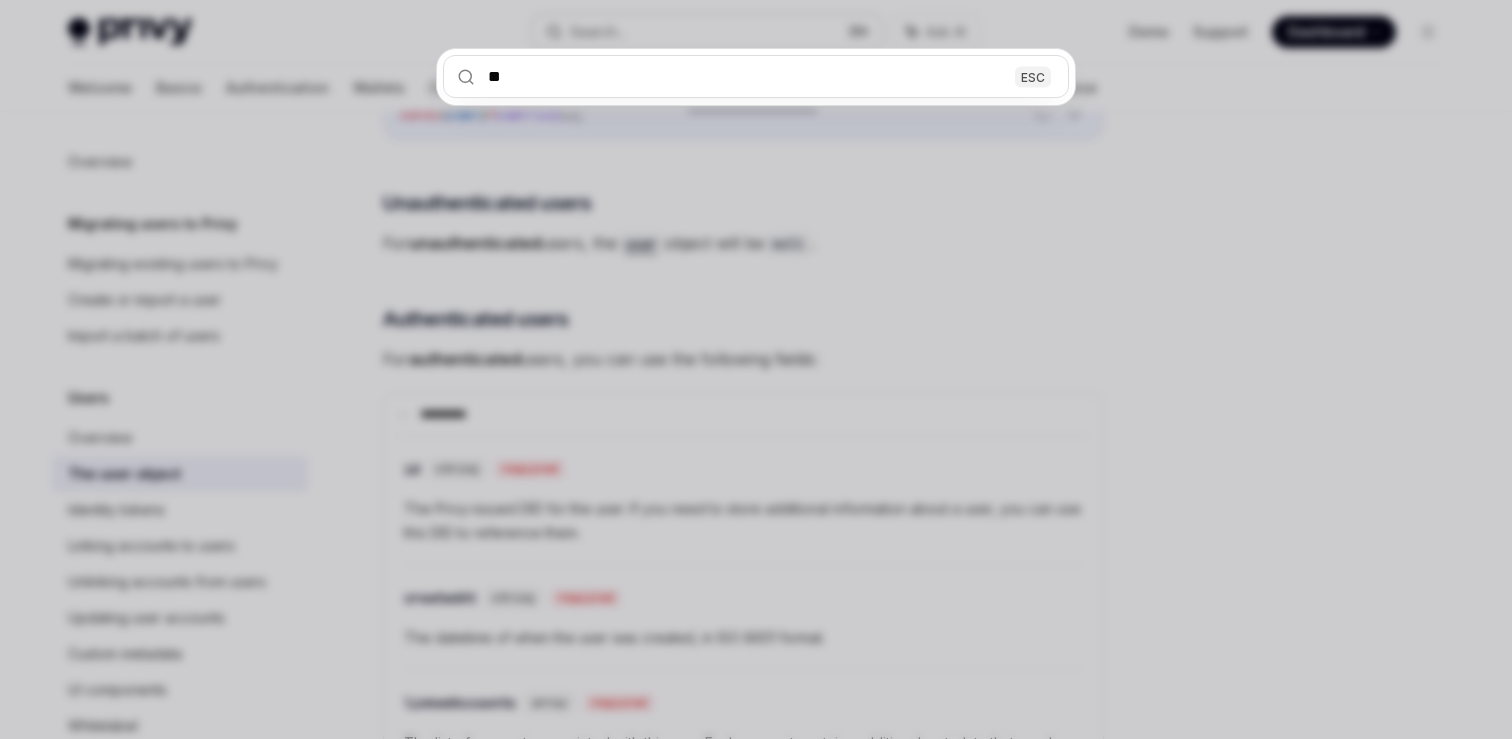type on "*" 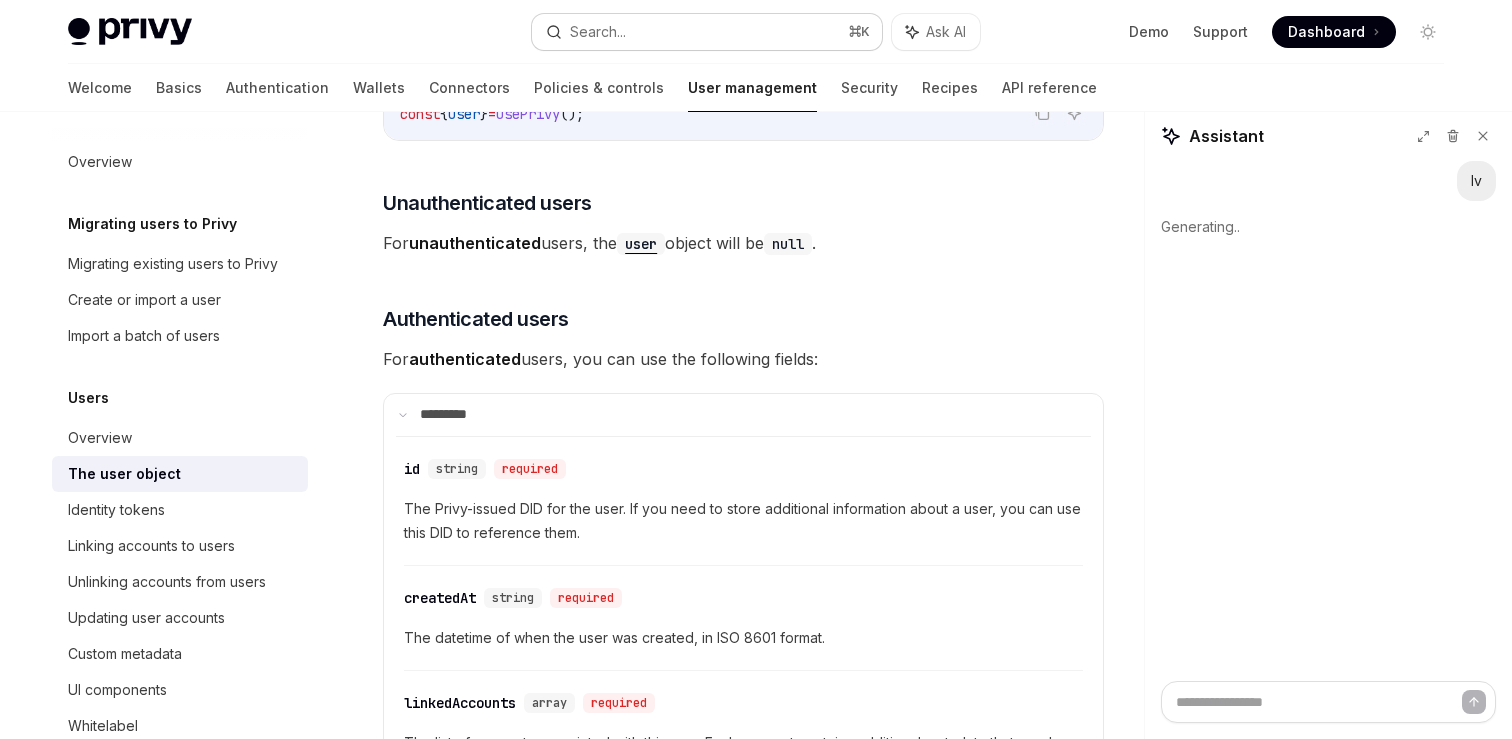 click on "Search... ⌘ K" at bounding box center (707, 32) 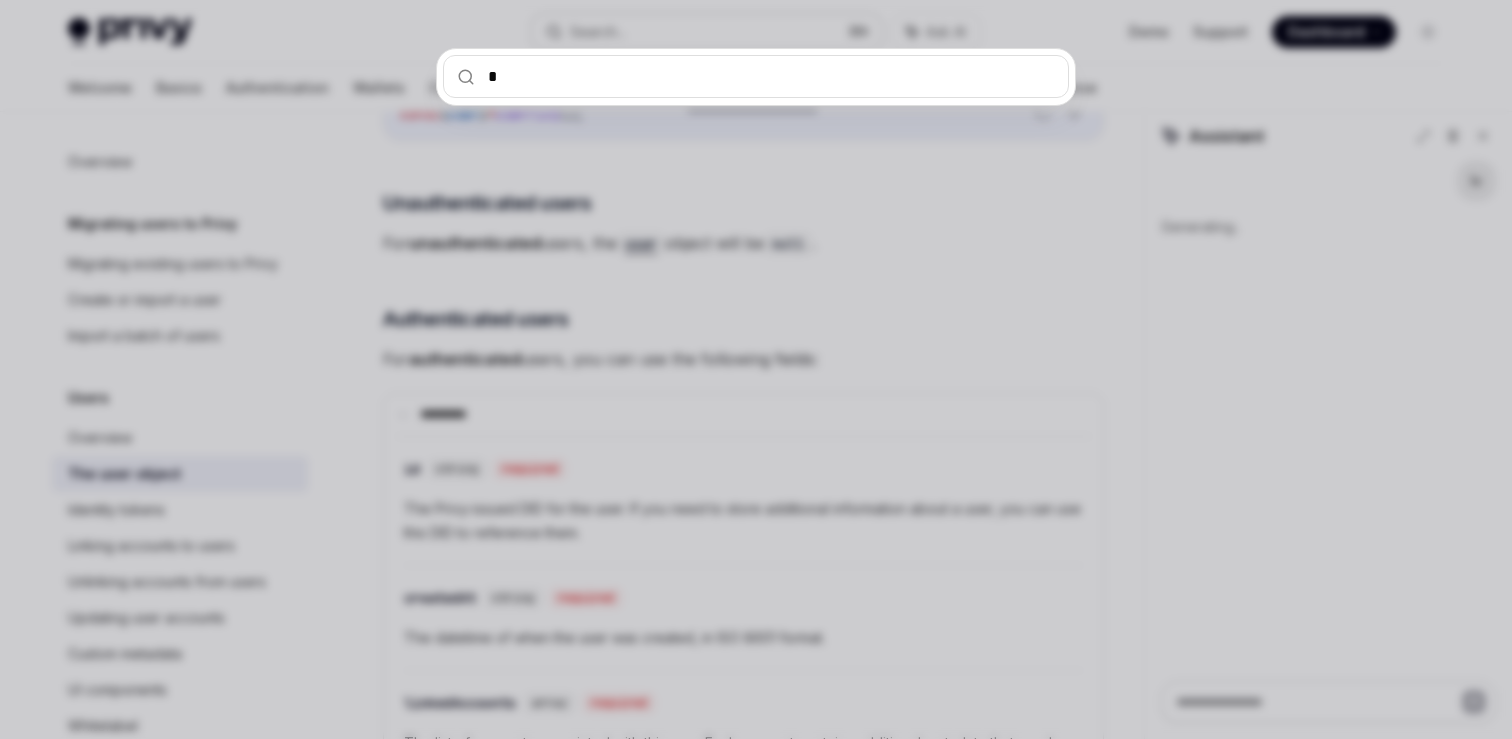 type on "**" 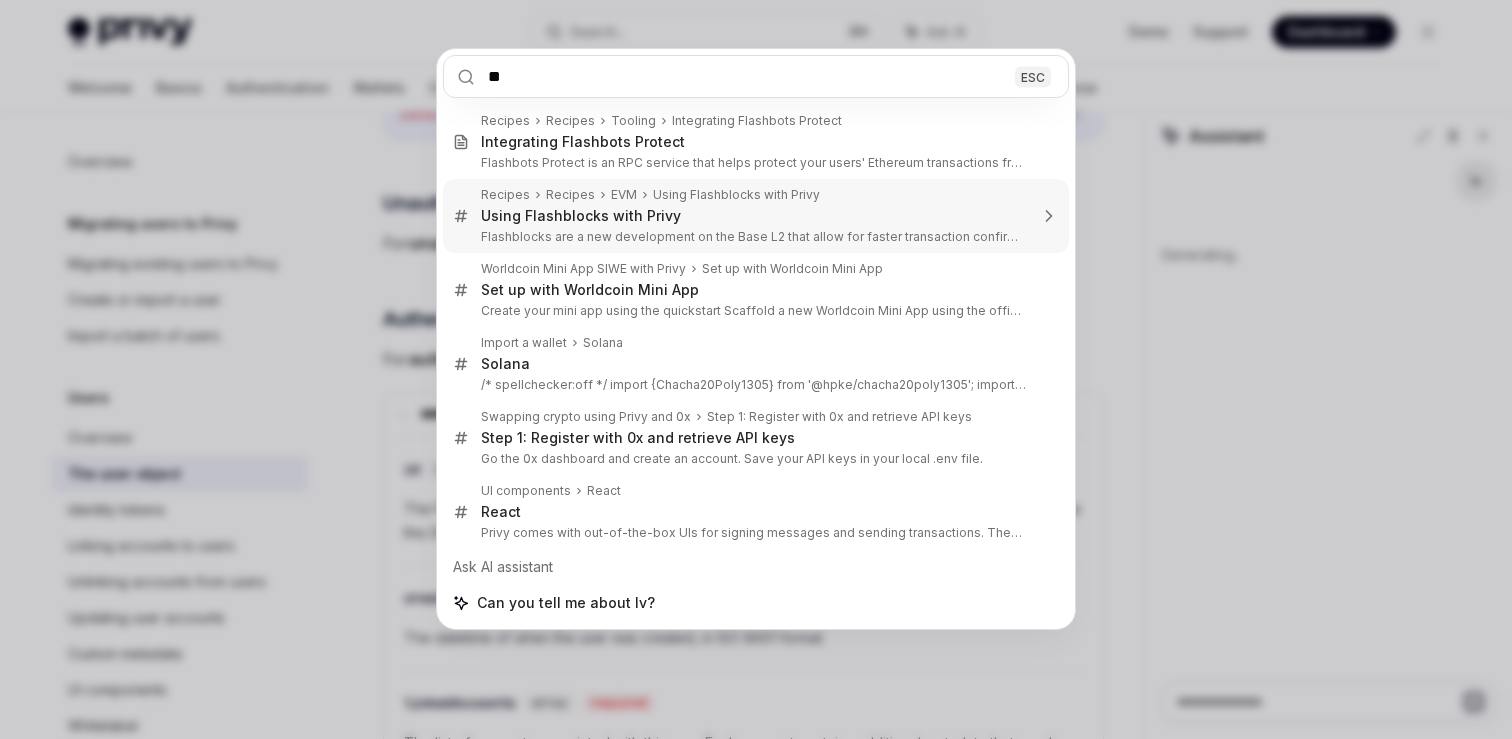 type on "*" 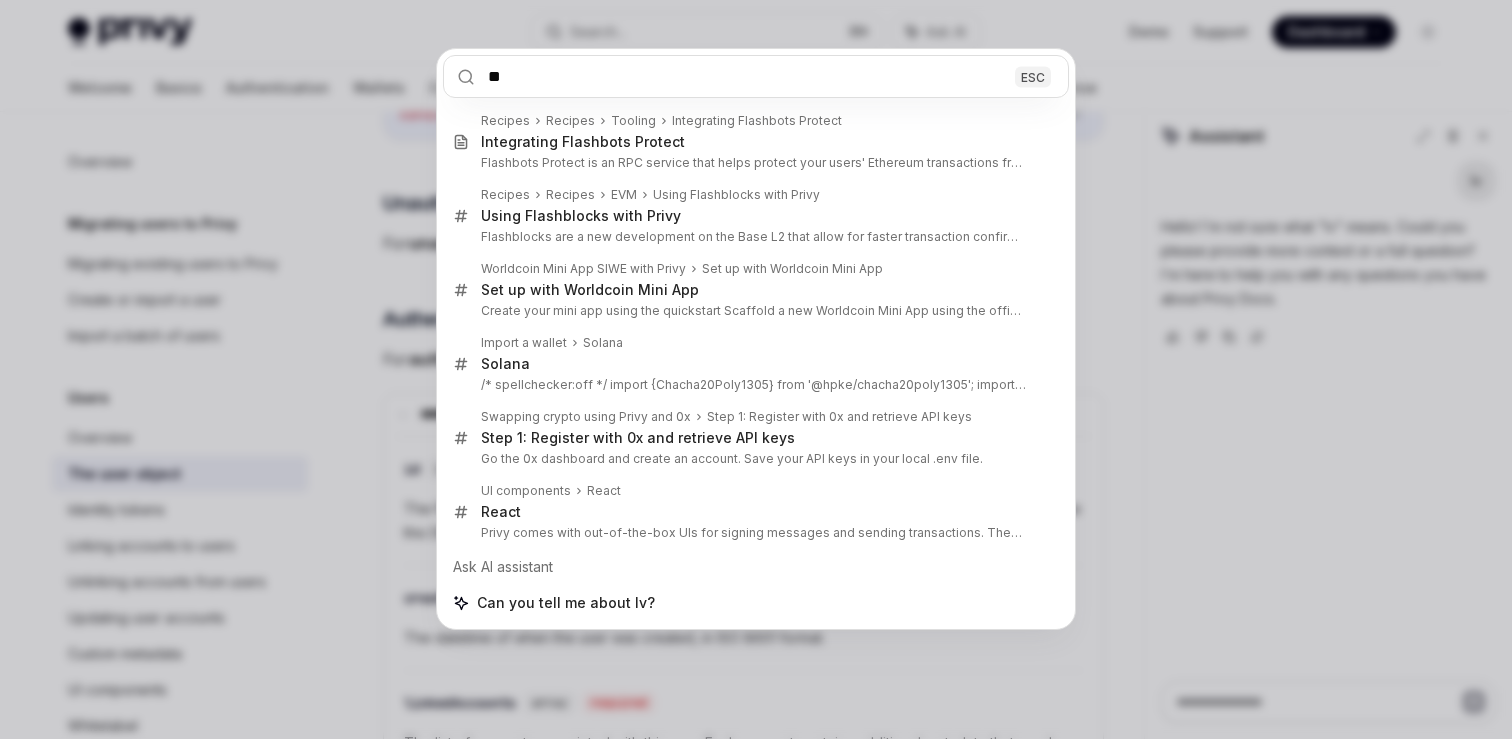type on "**" 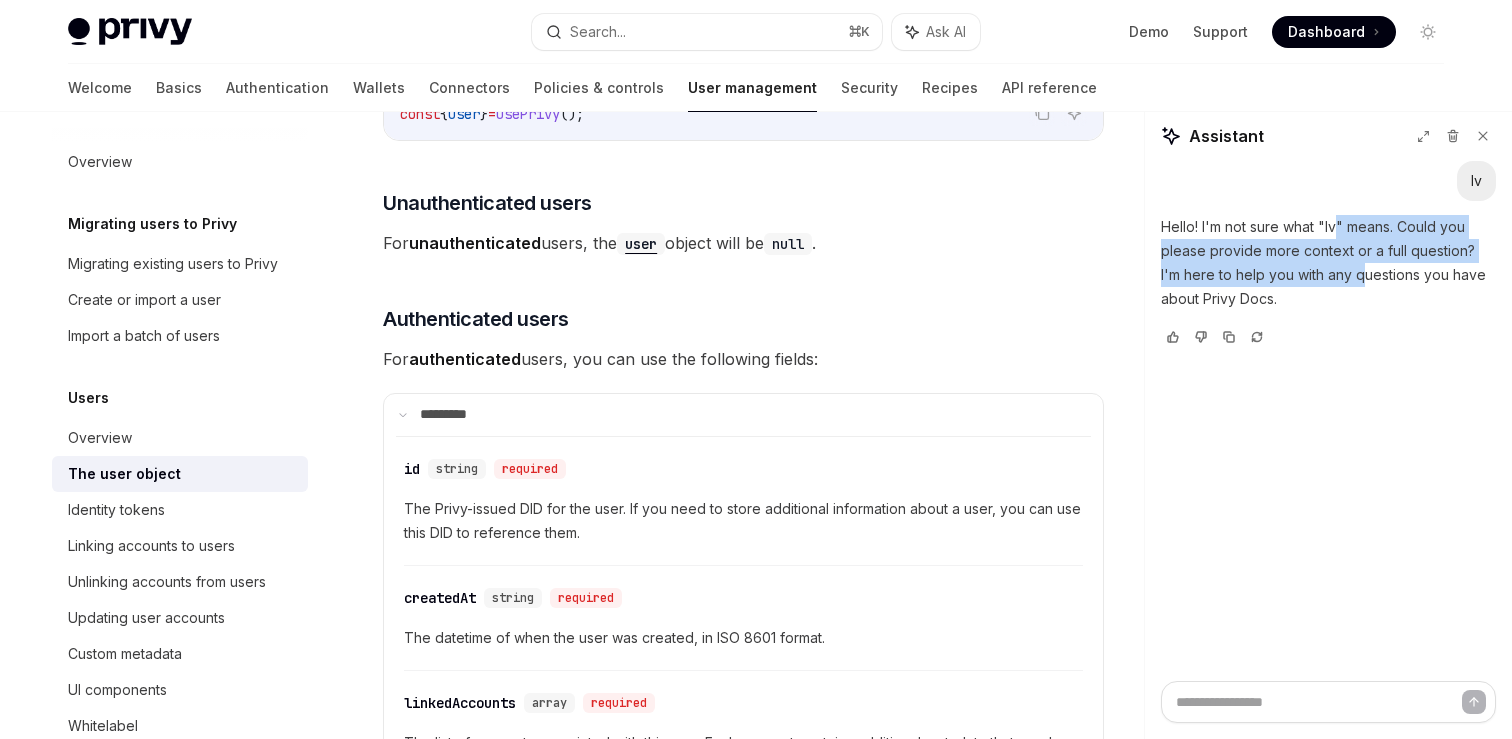 drag, startPoint x: 1340, startPoint y: 256, endPoint x: 1340, endPoint y: 273, distance: 17 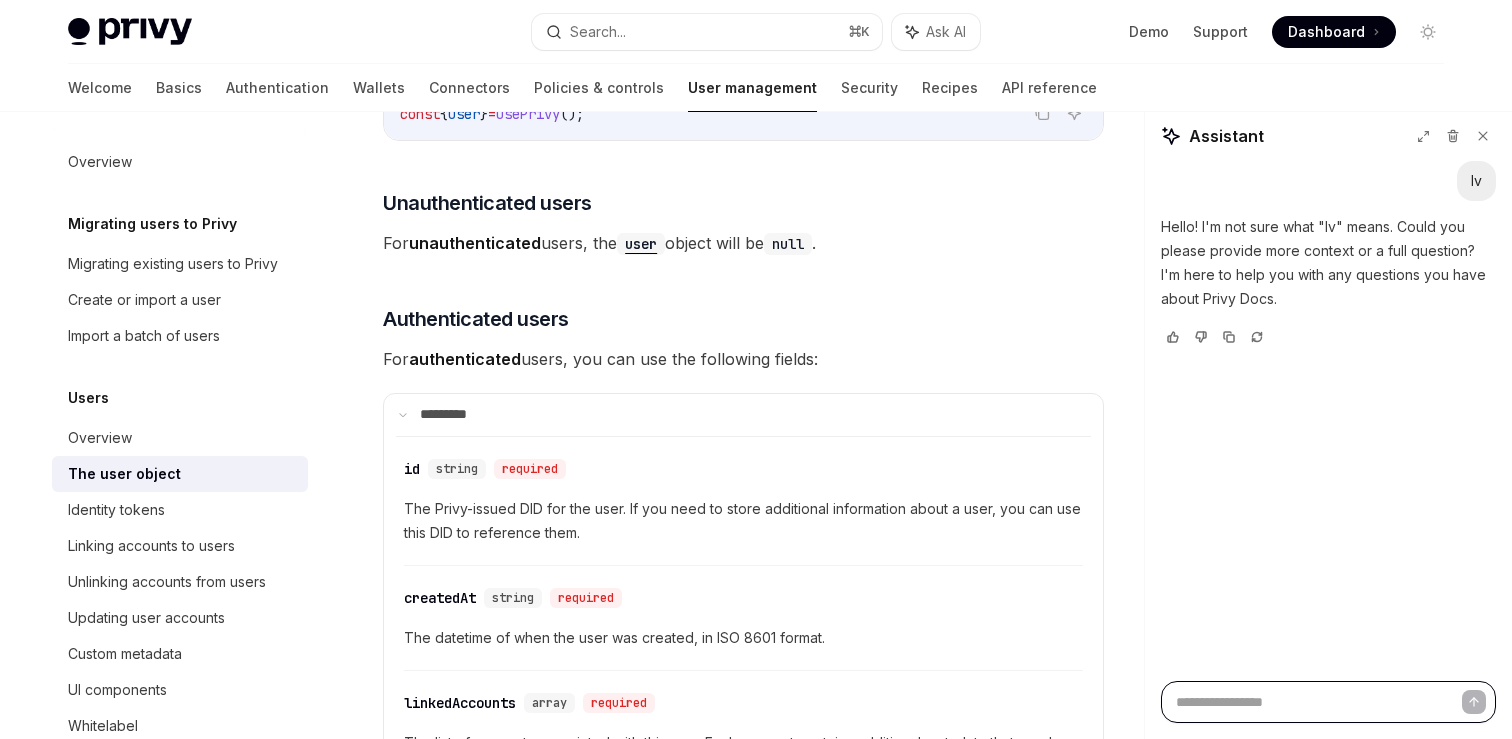 click at bounding box center (1328, 702) 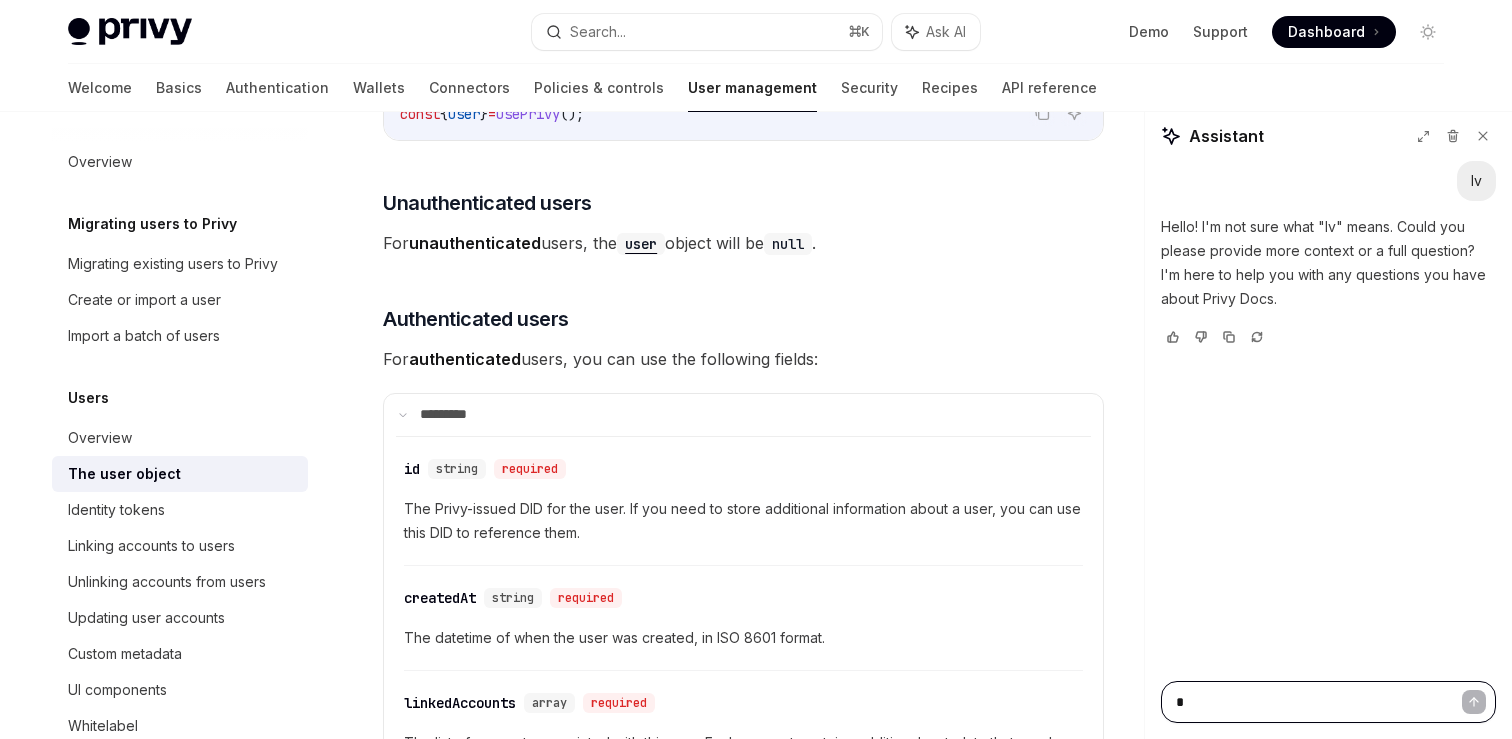 type on "**" 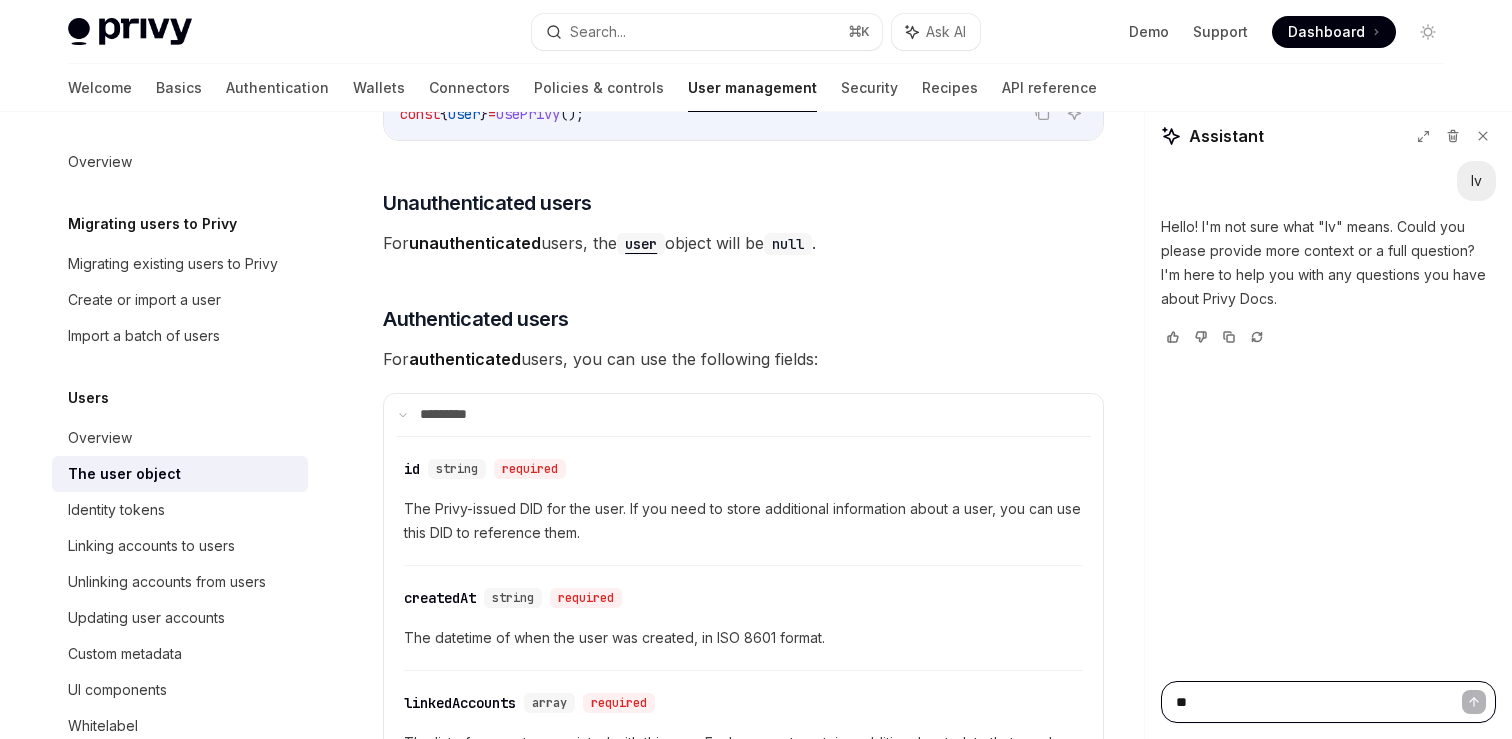 type on "***" 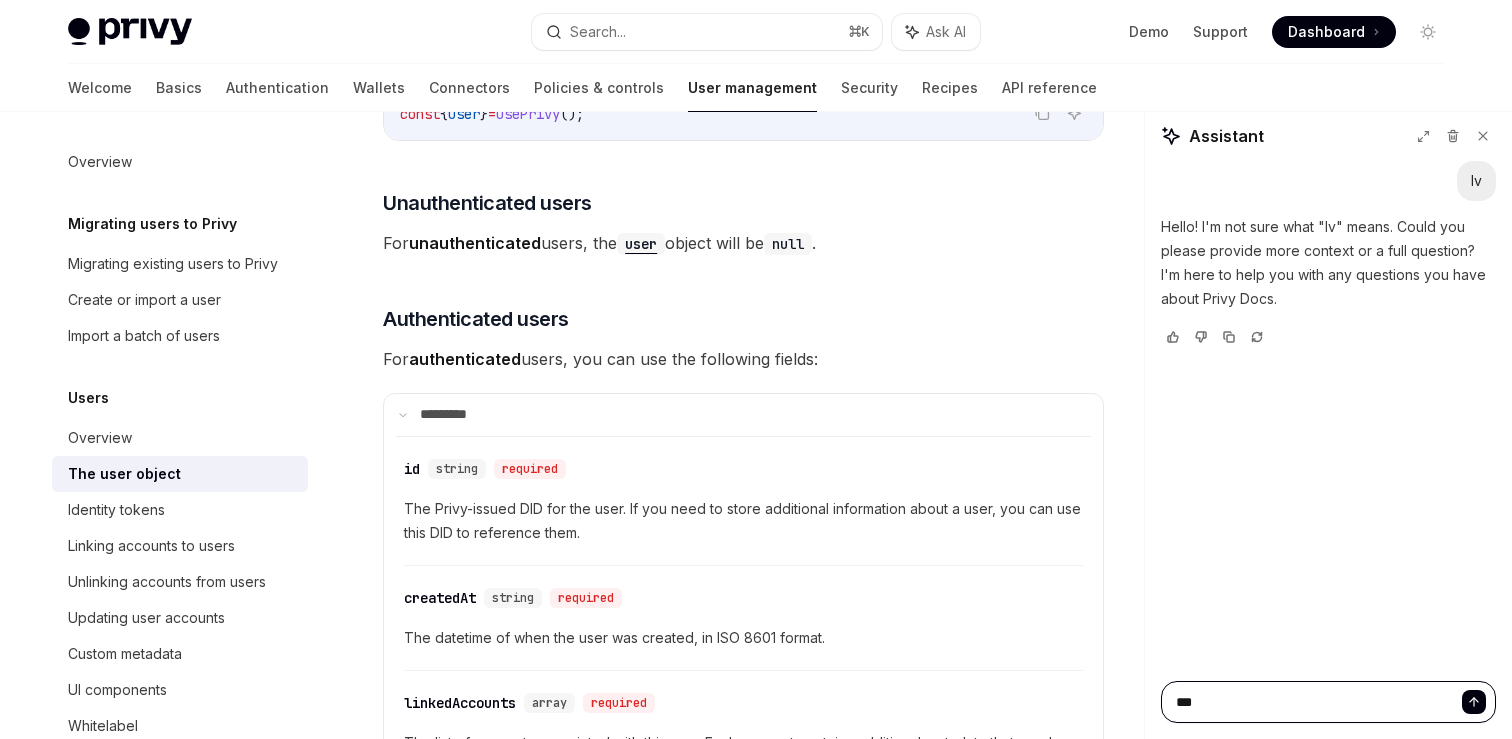 type on "***" 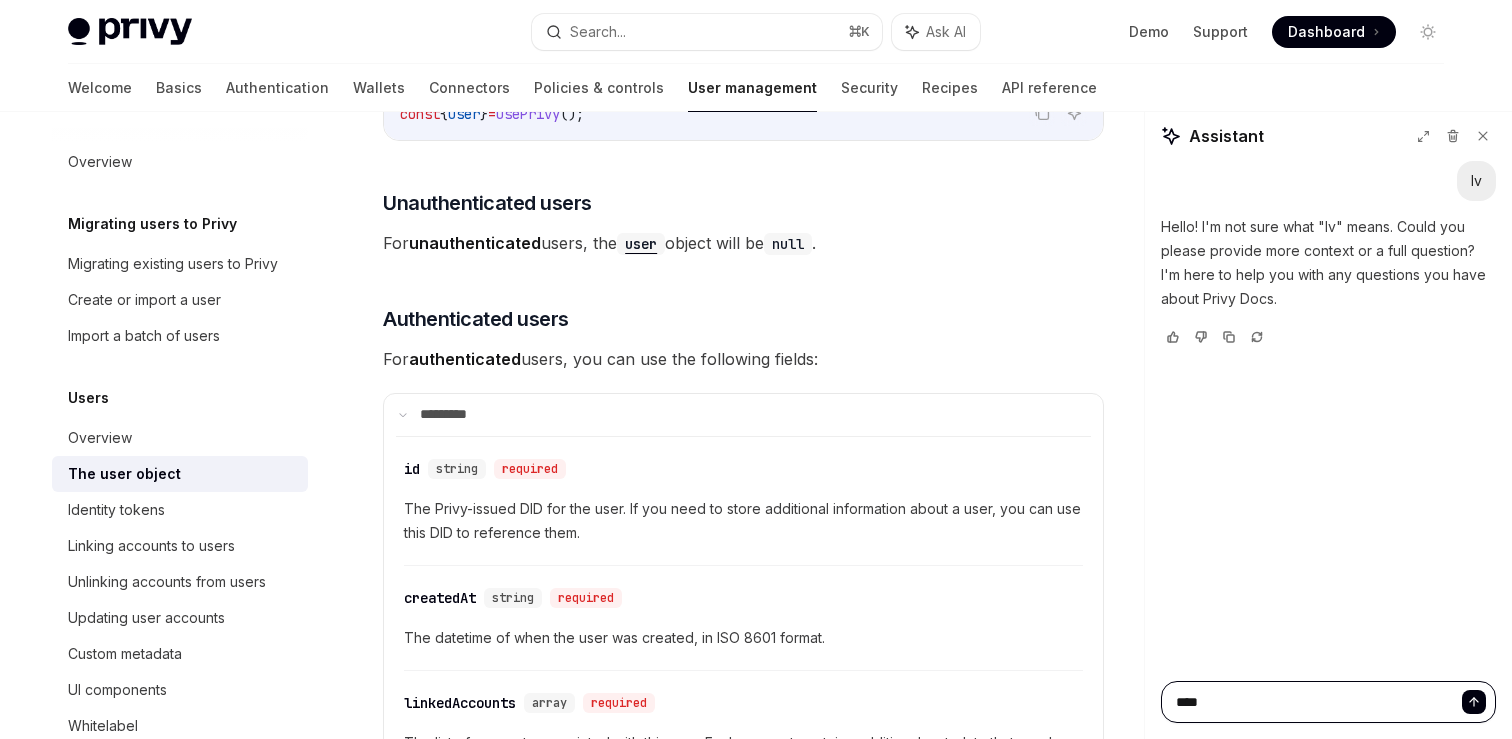 type on "*****" 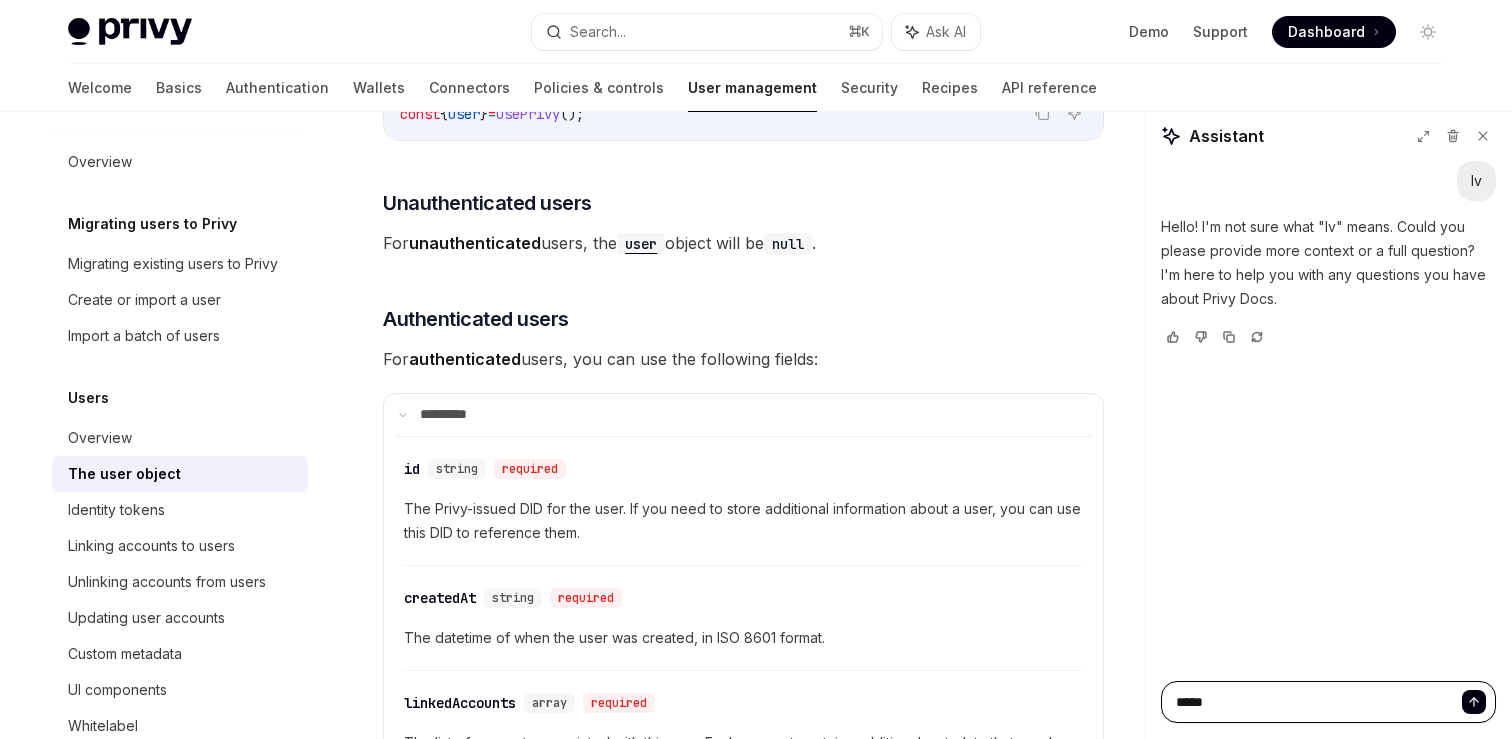 type on "******" 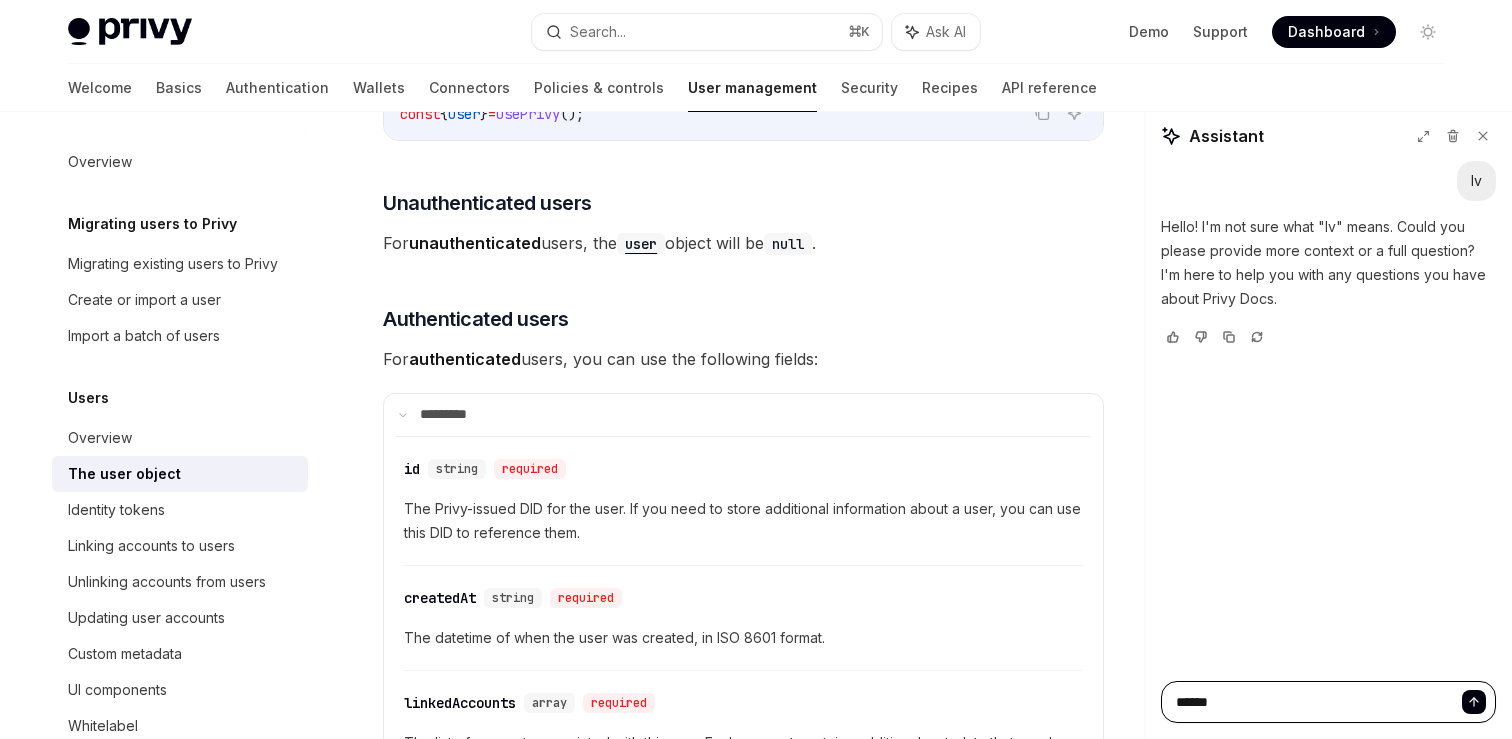 type on "******" 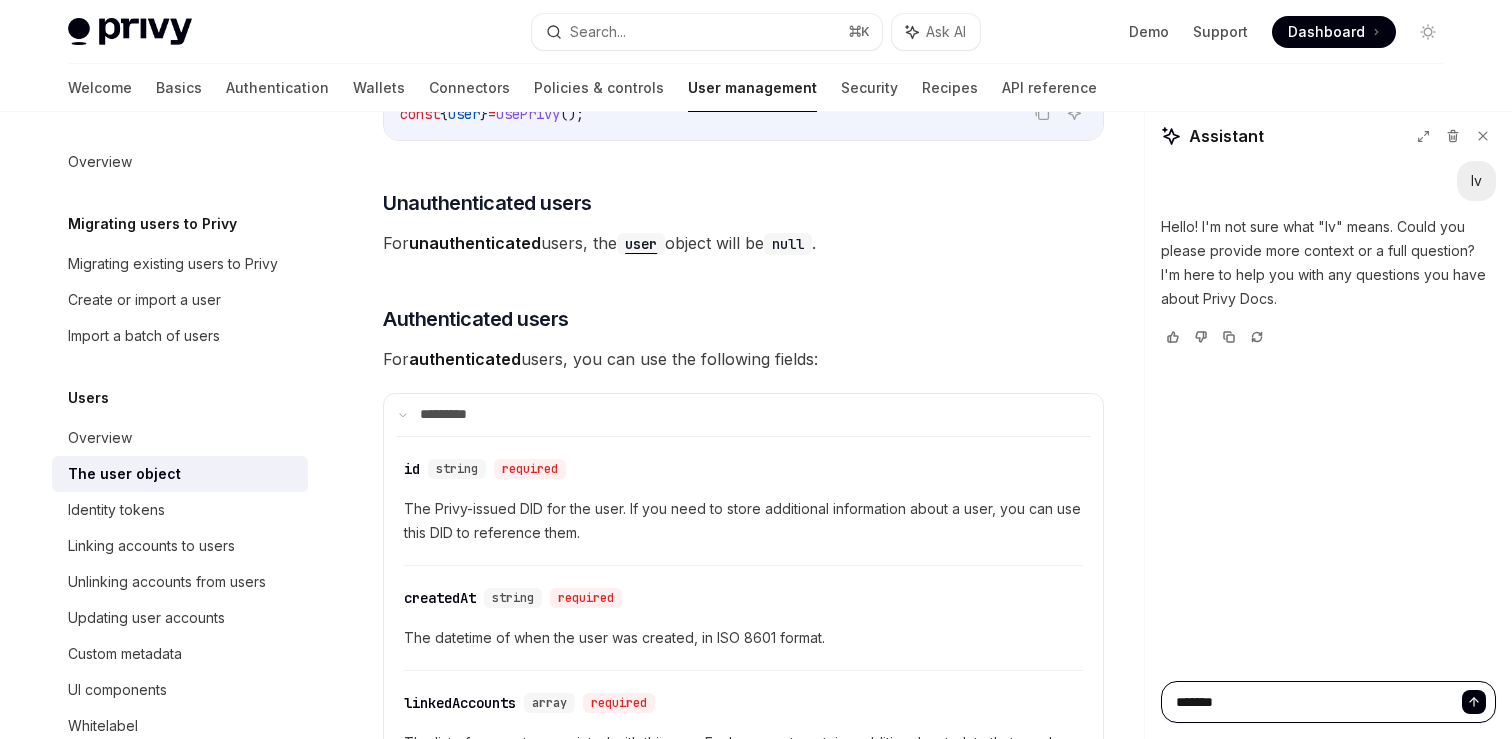 type on "********" 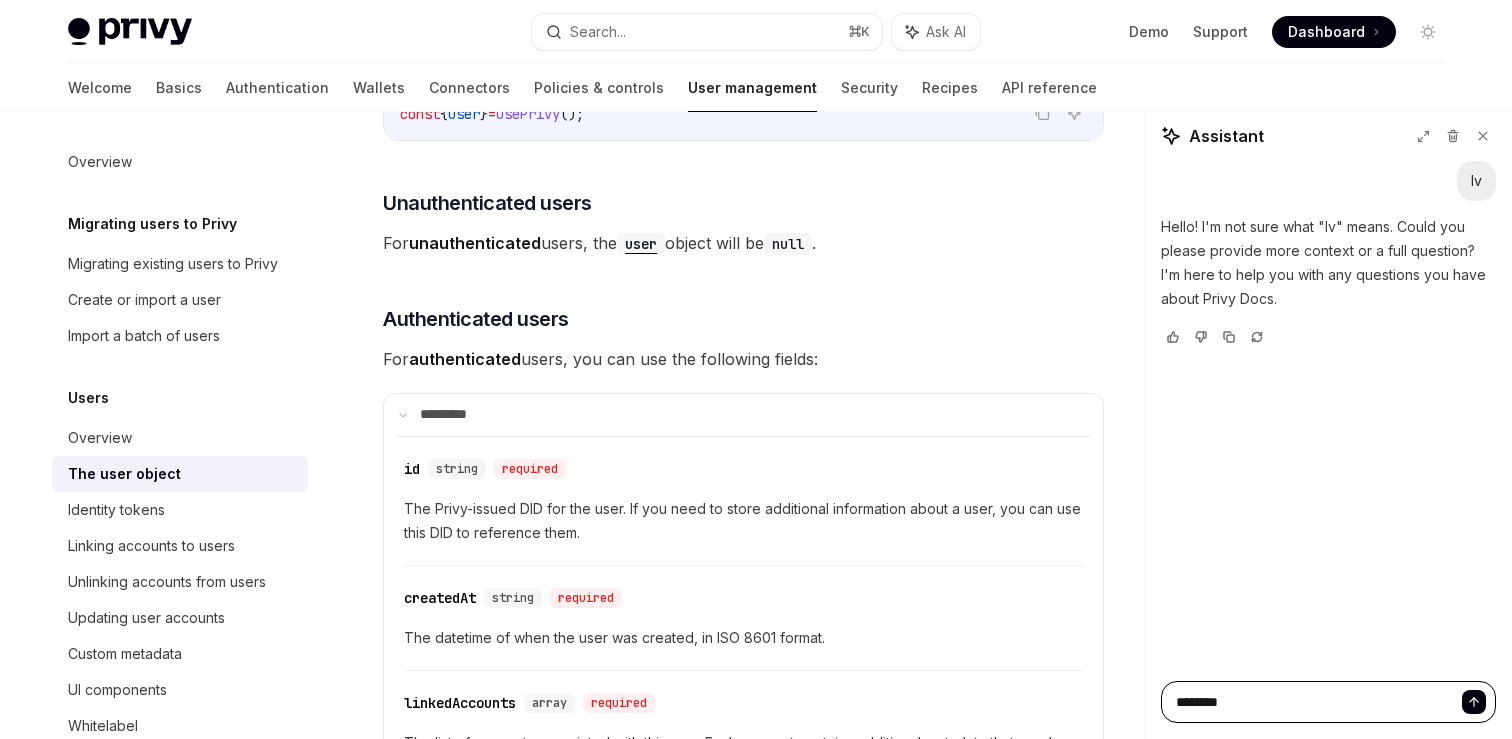 type on "*********" 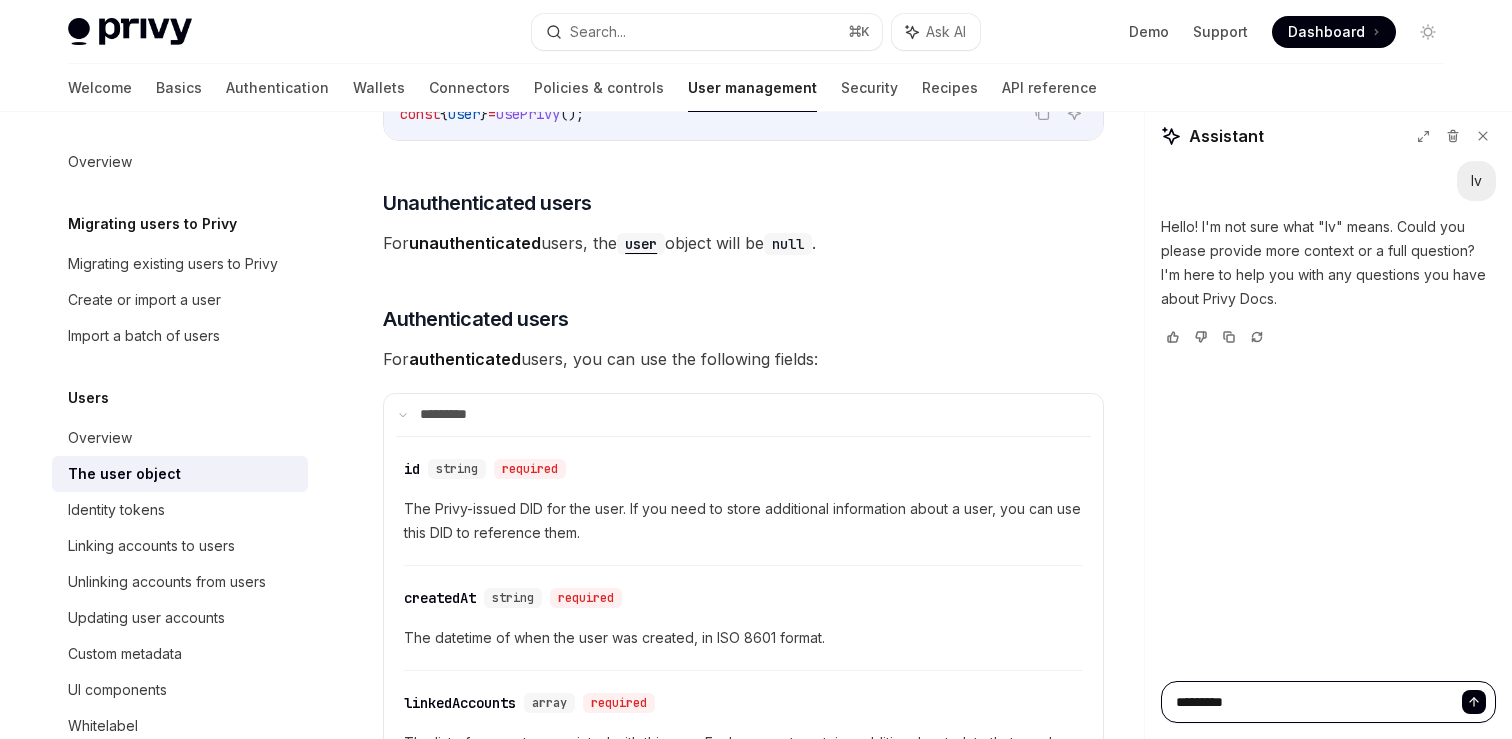 type on "**********" 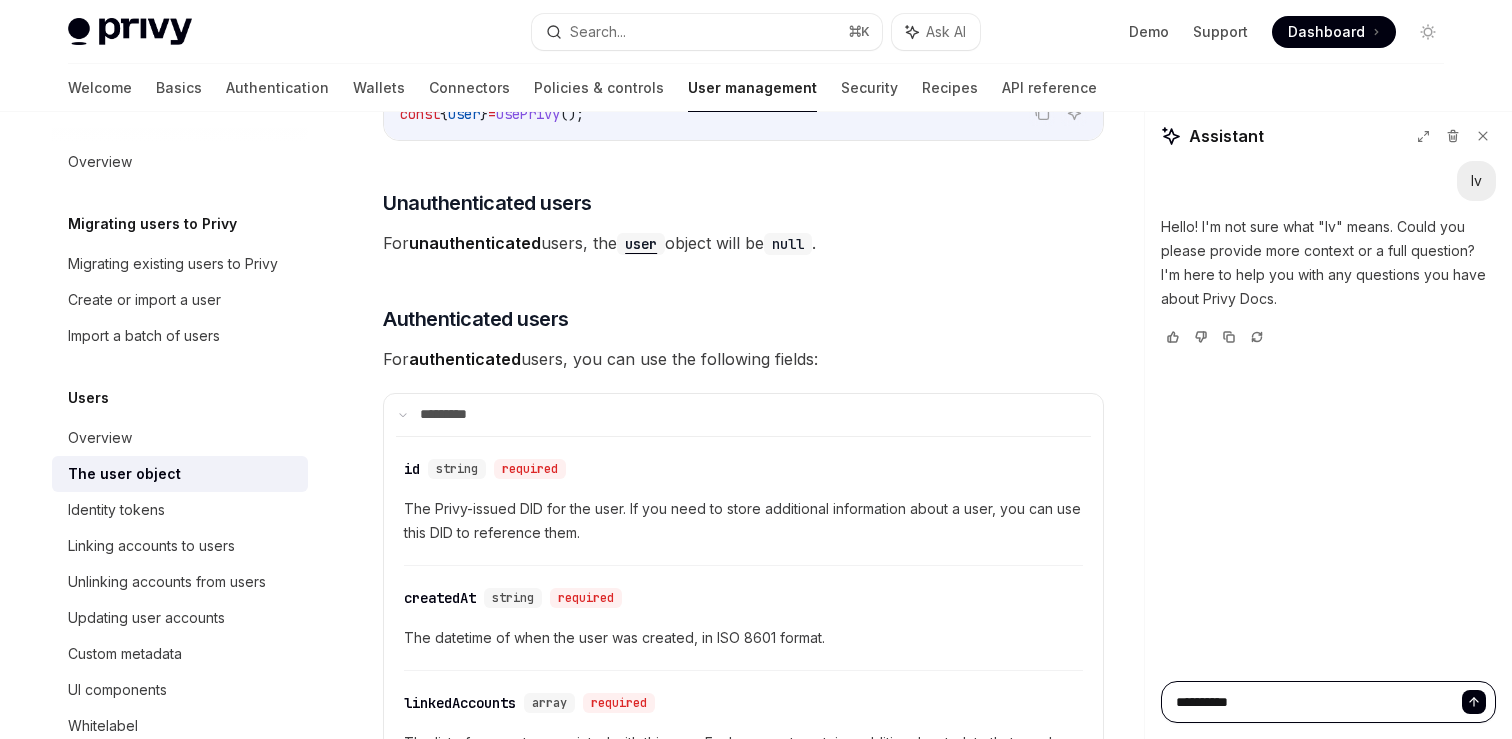 type on "**********" 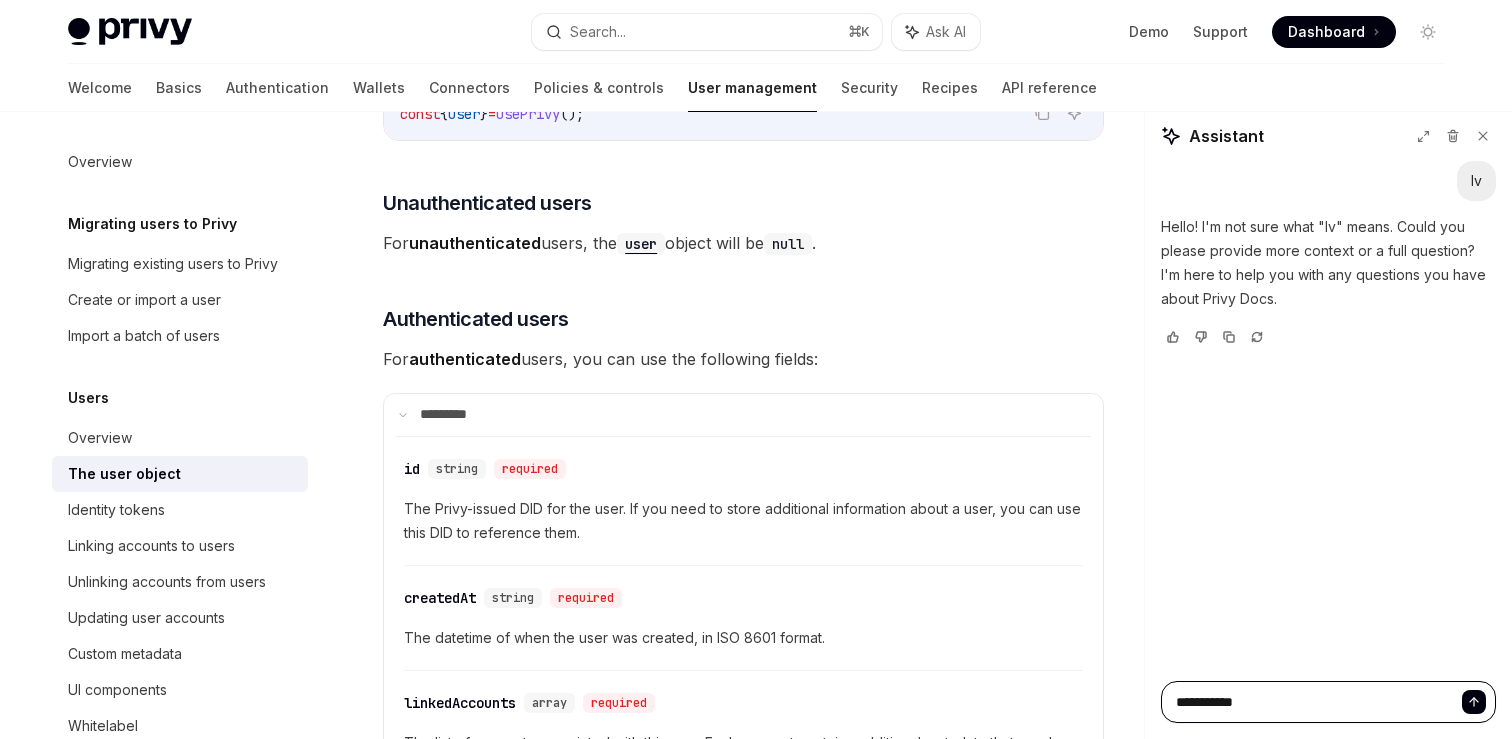 type on "**********" 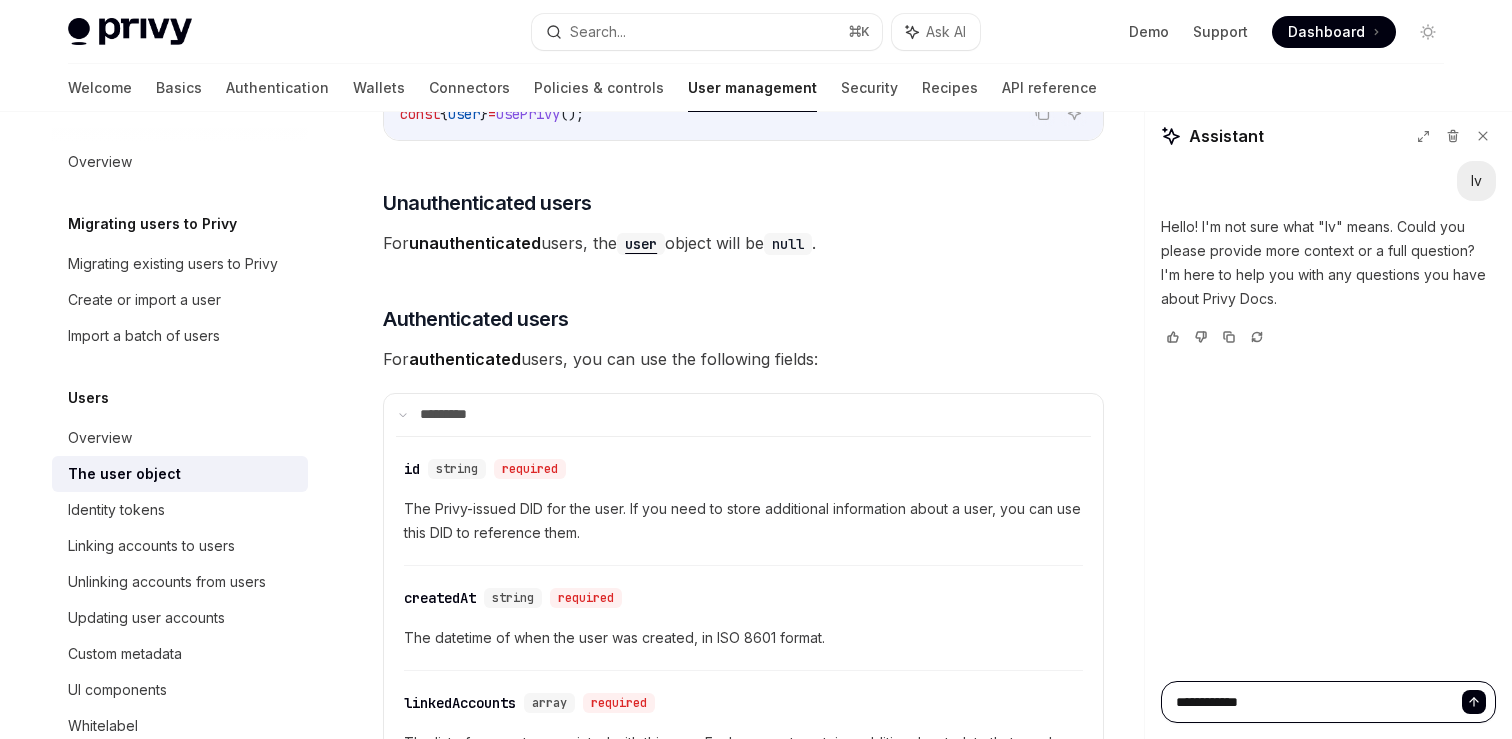 type on "**********" 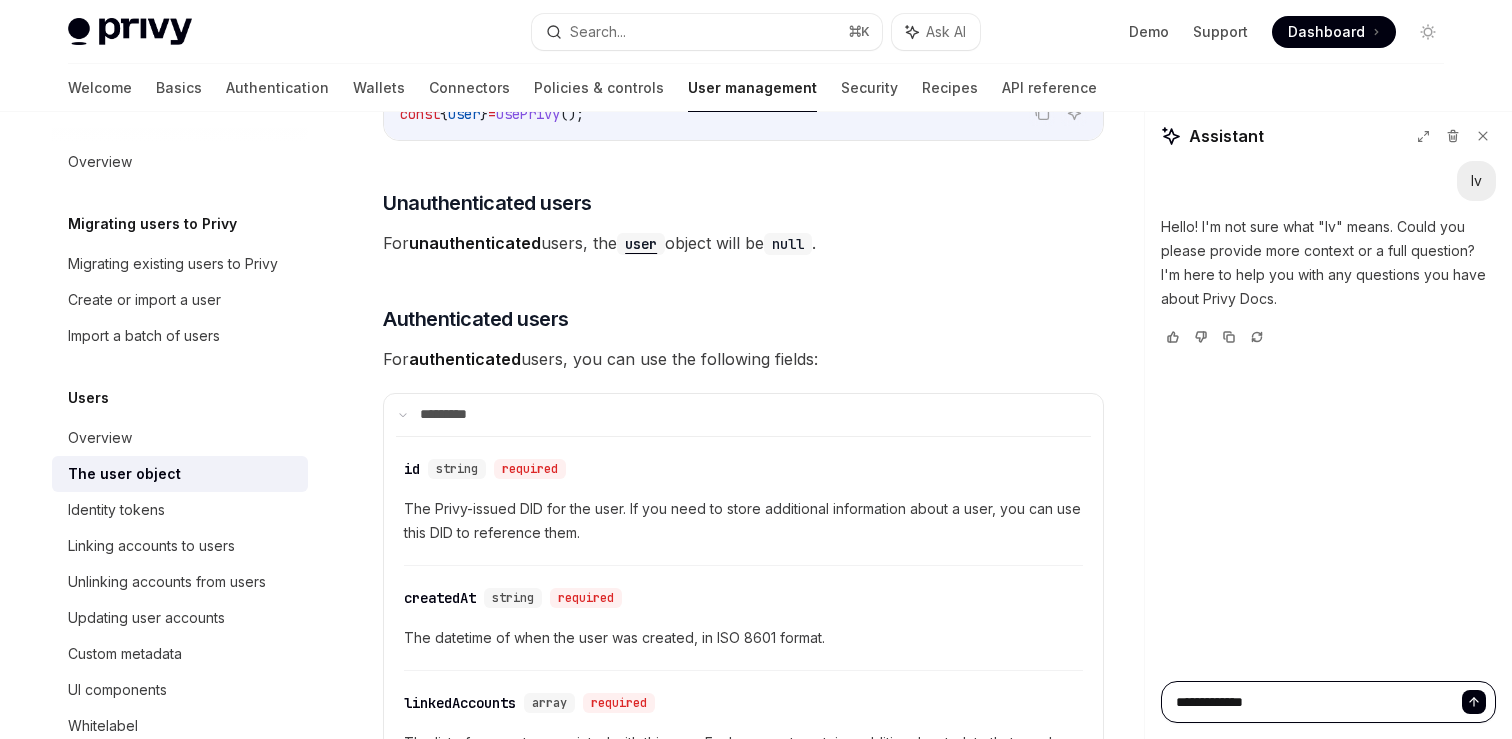 type on "**********" 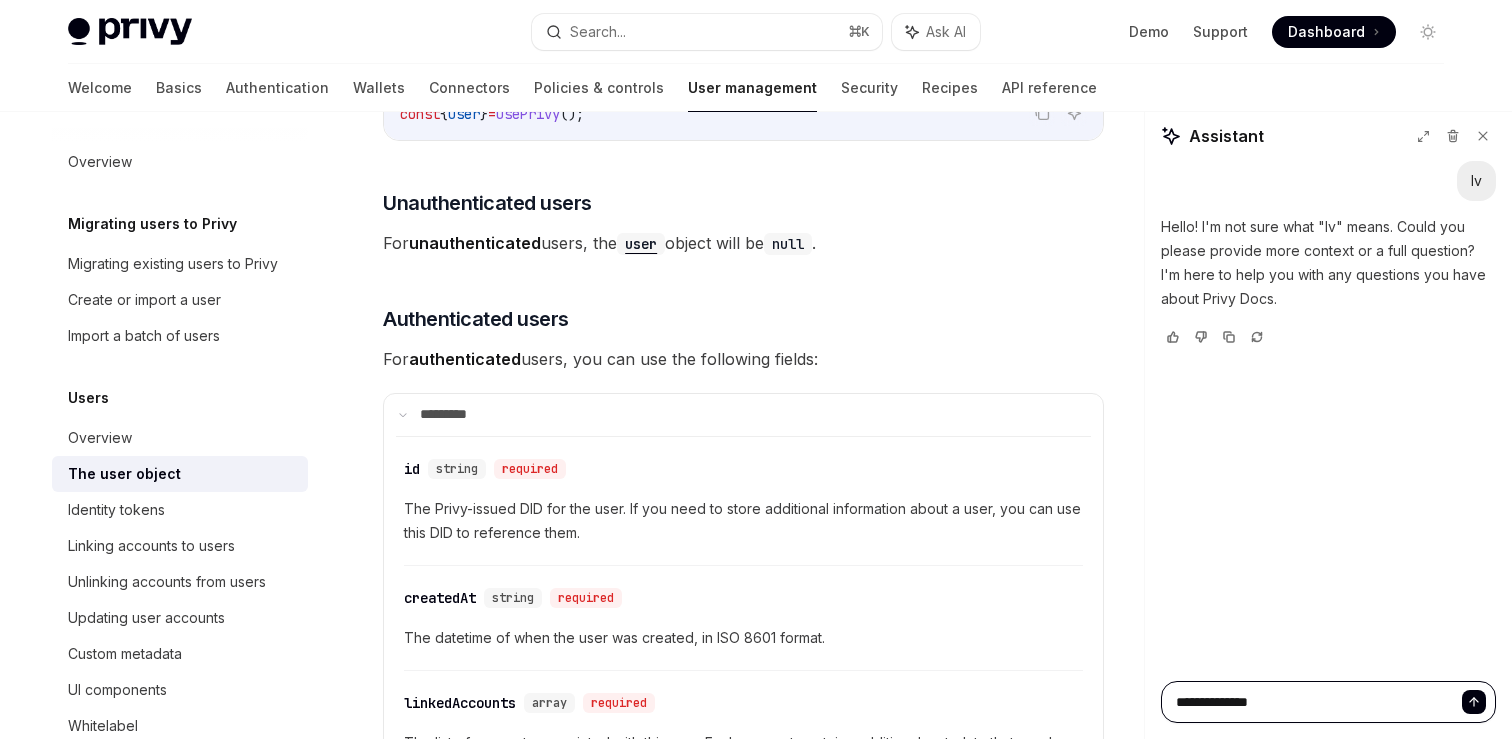 type on "**********" 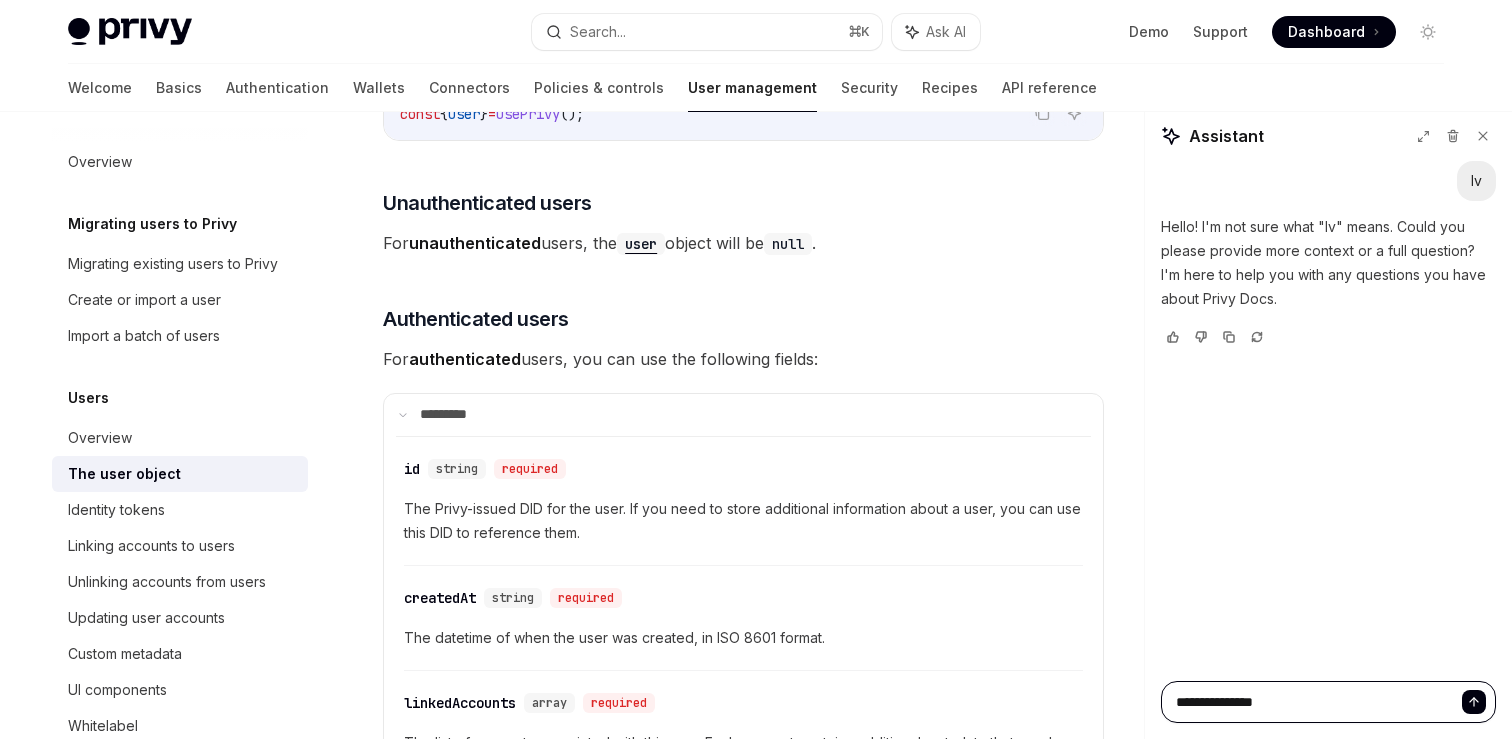 type on "**********" 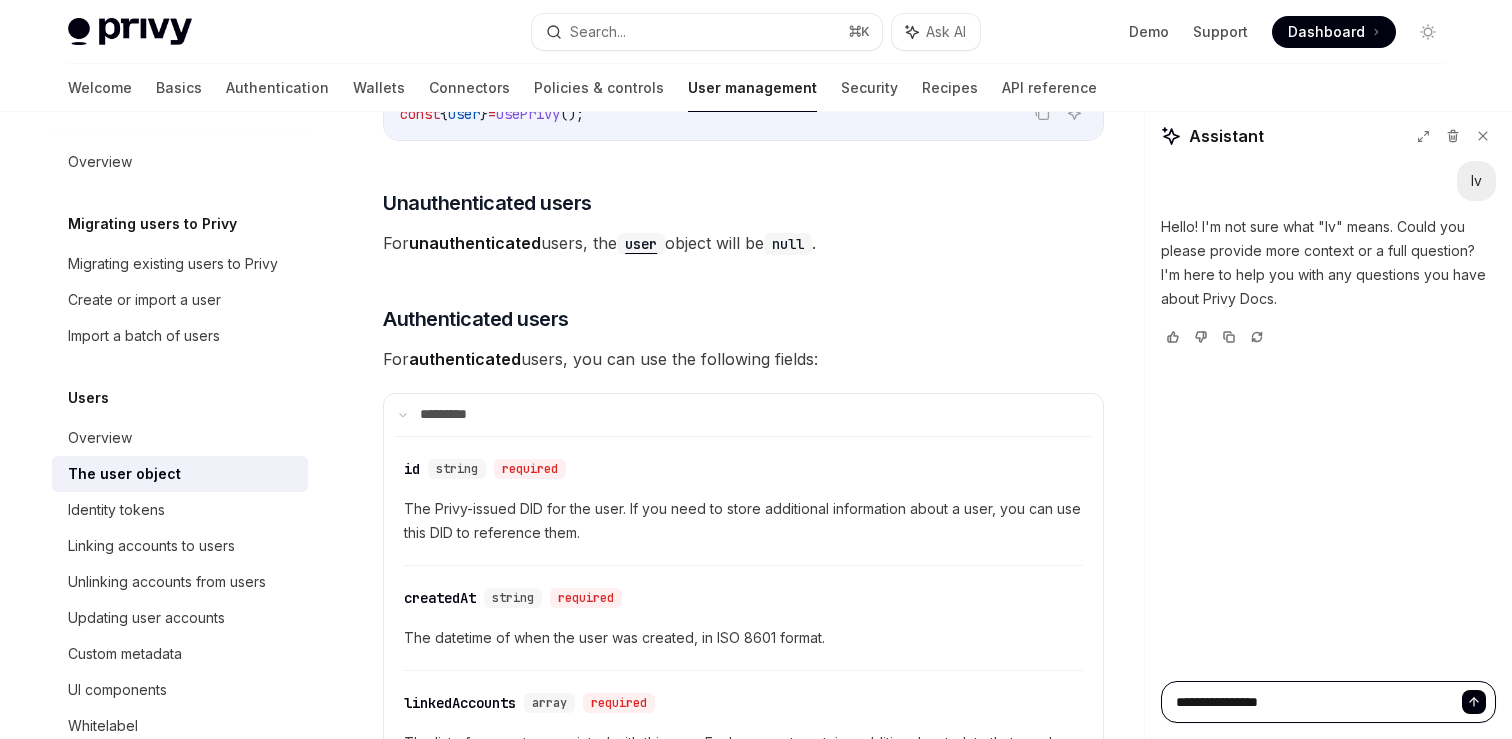 type on "**********" 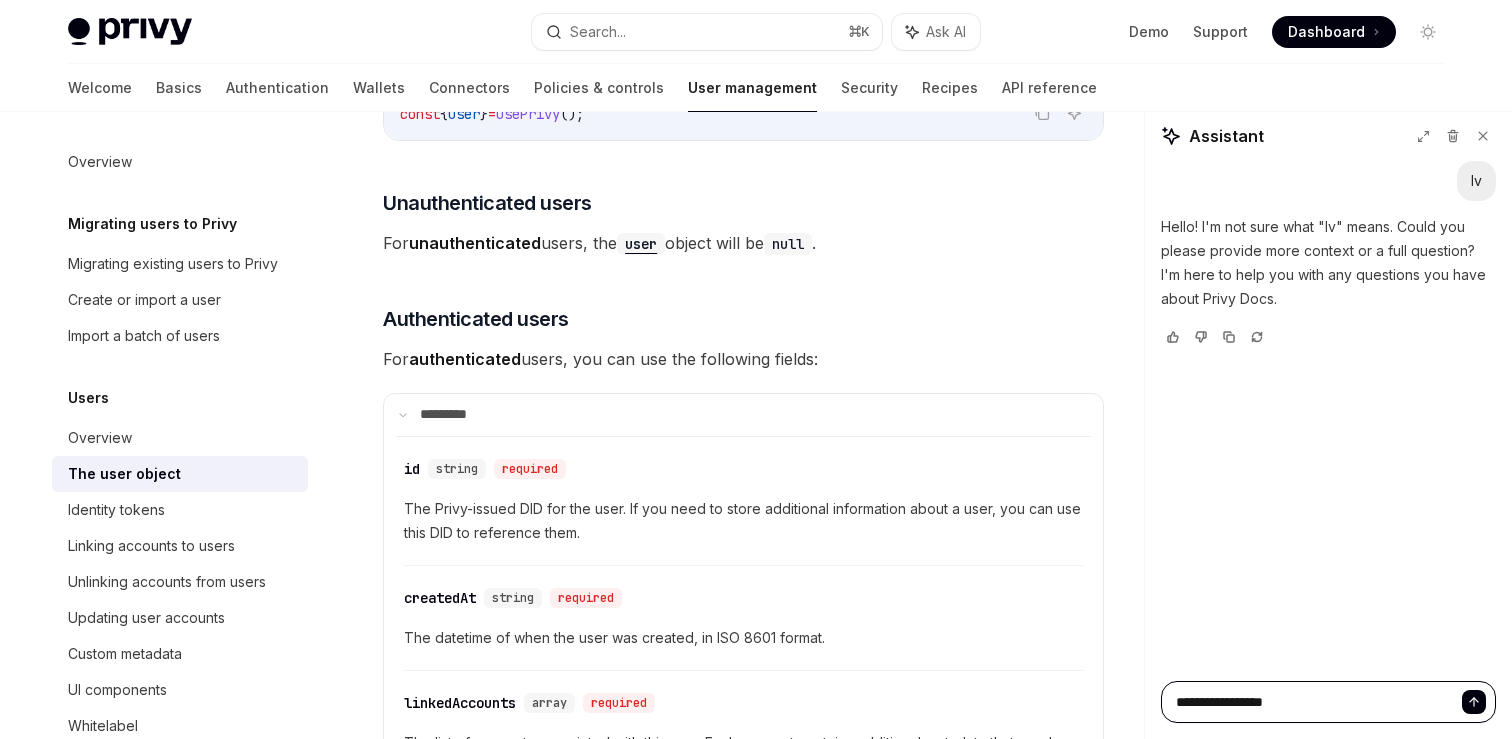 type on "**********" 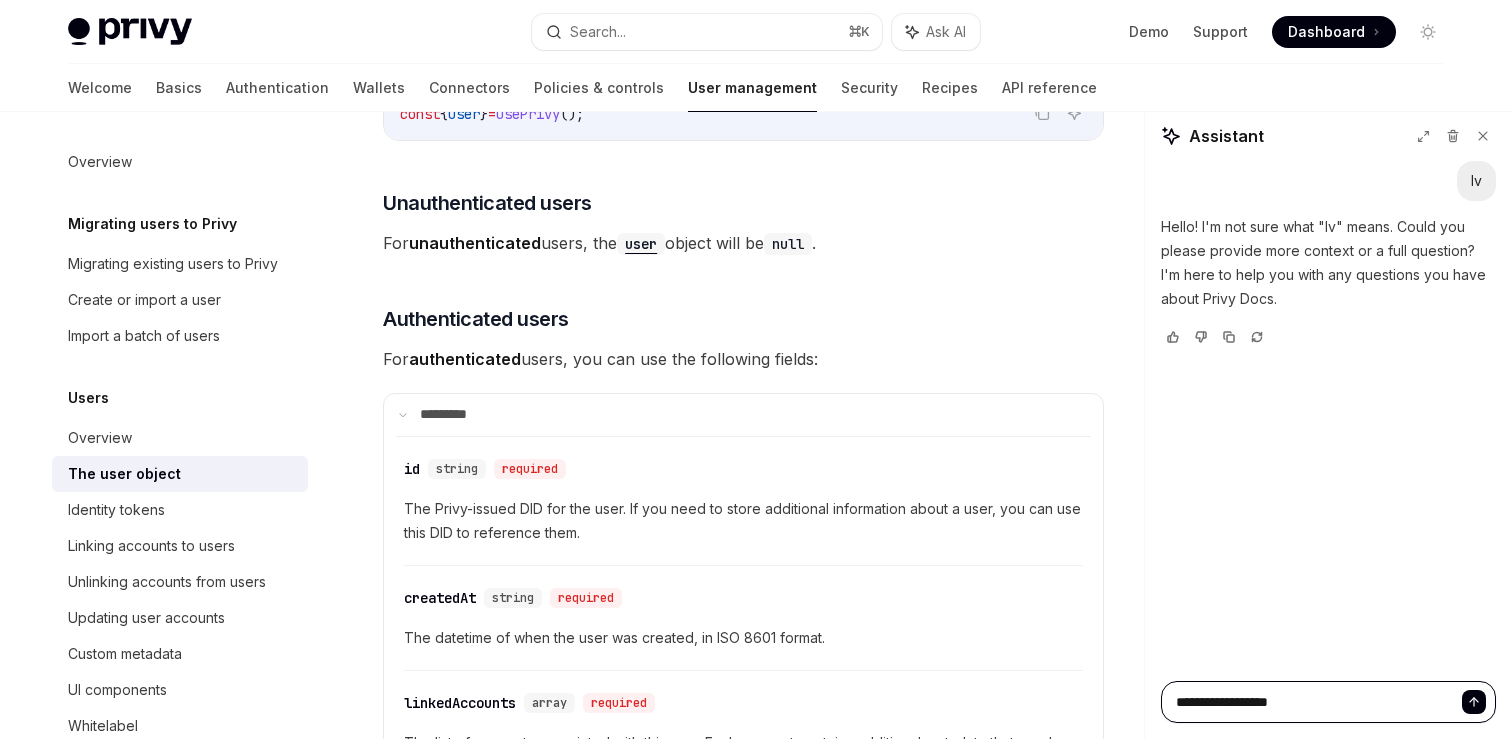 type on "**********" 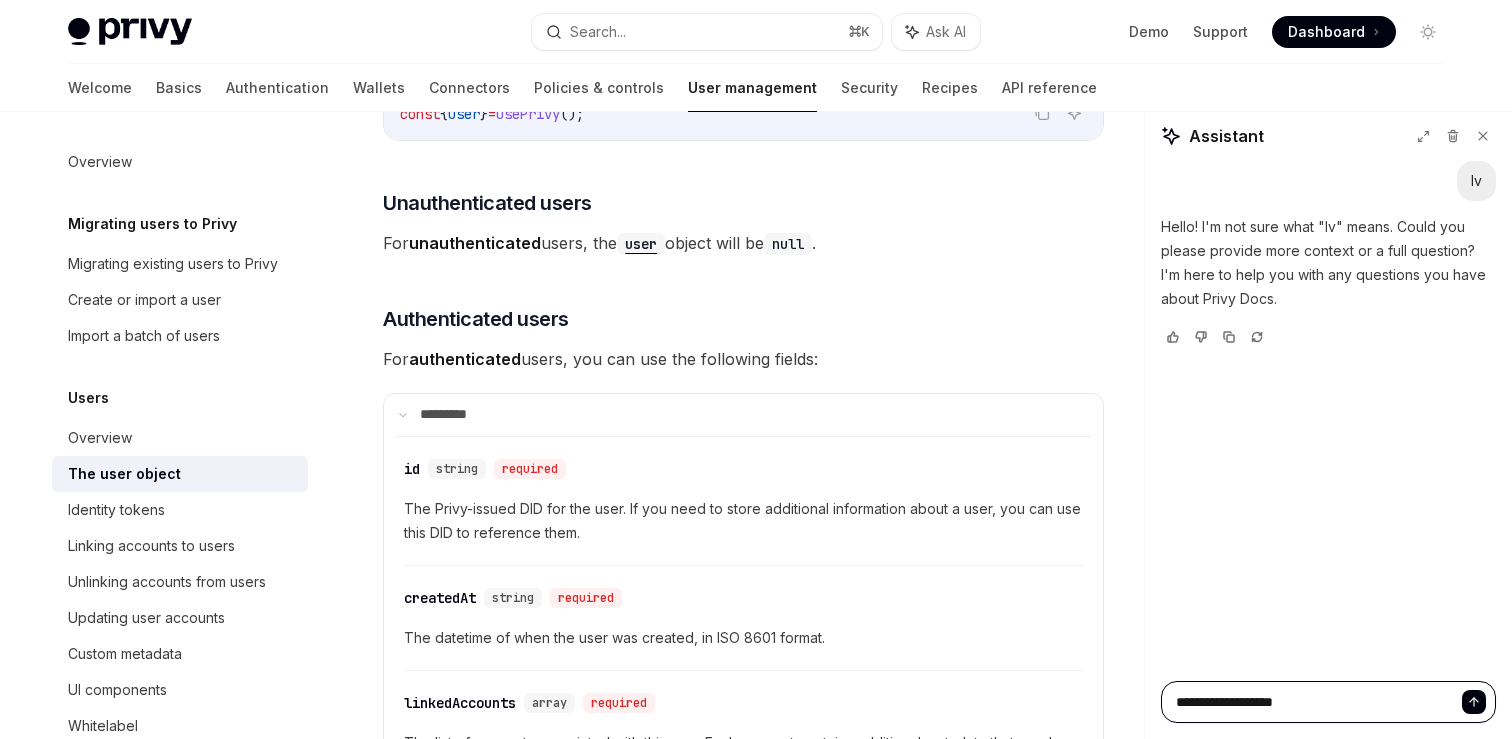 type on "**********" 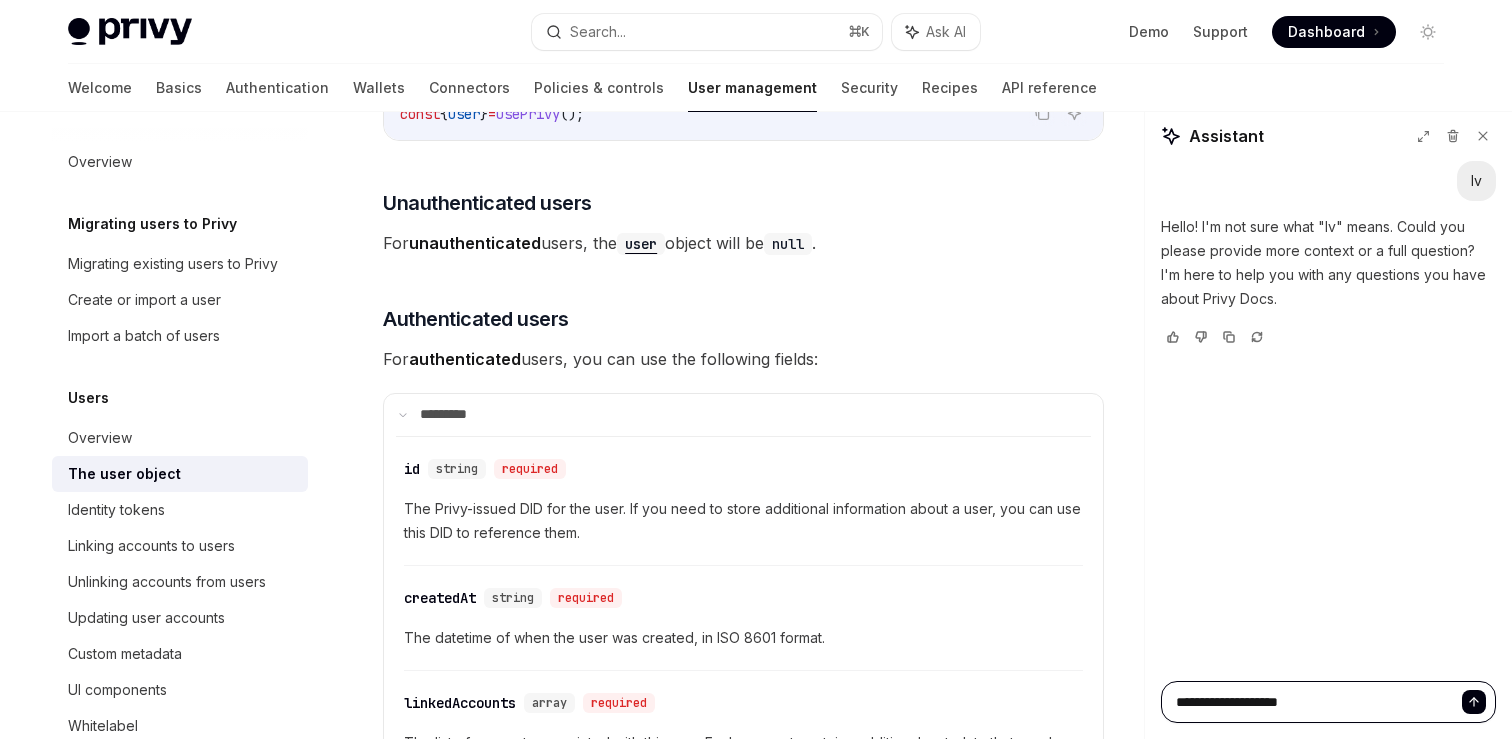 type on "**********" 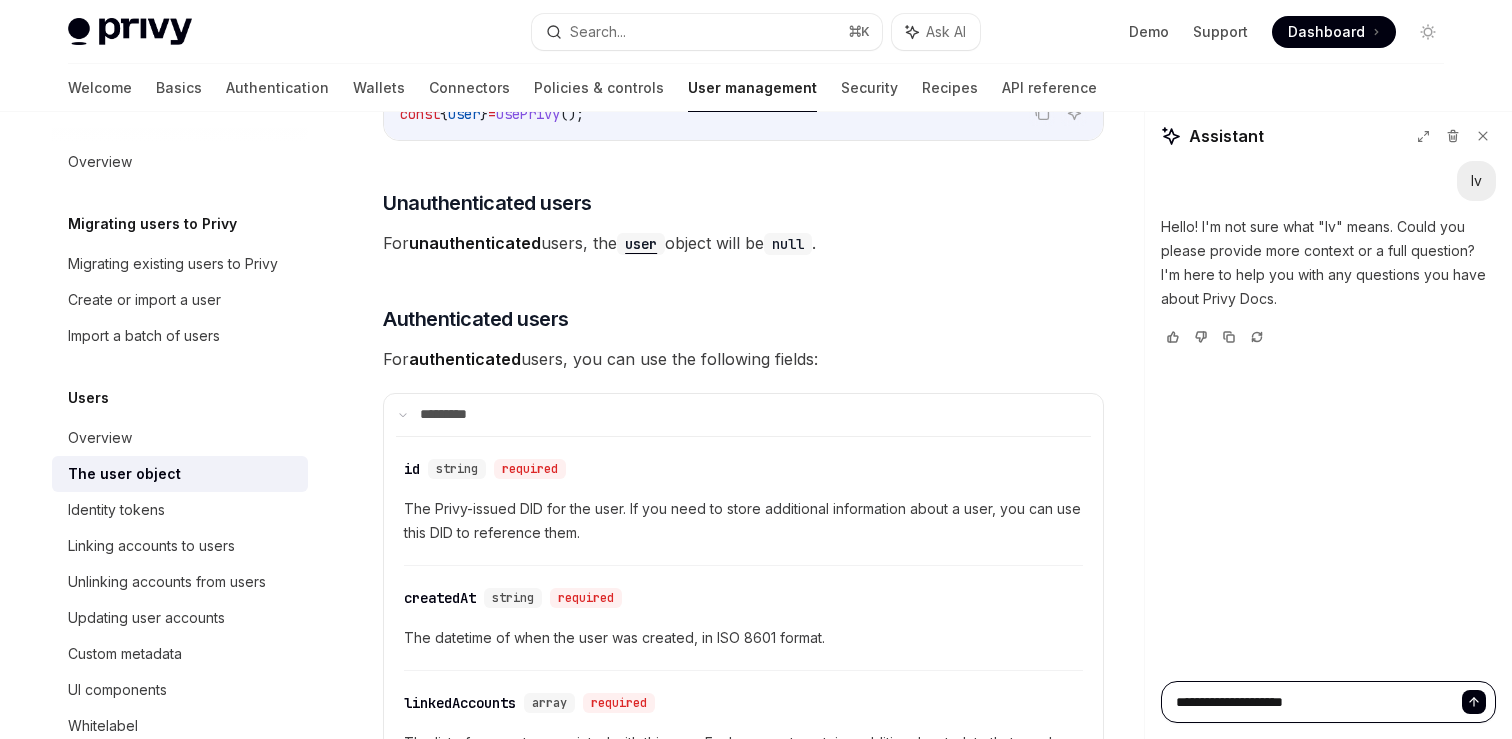 type on "**********" 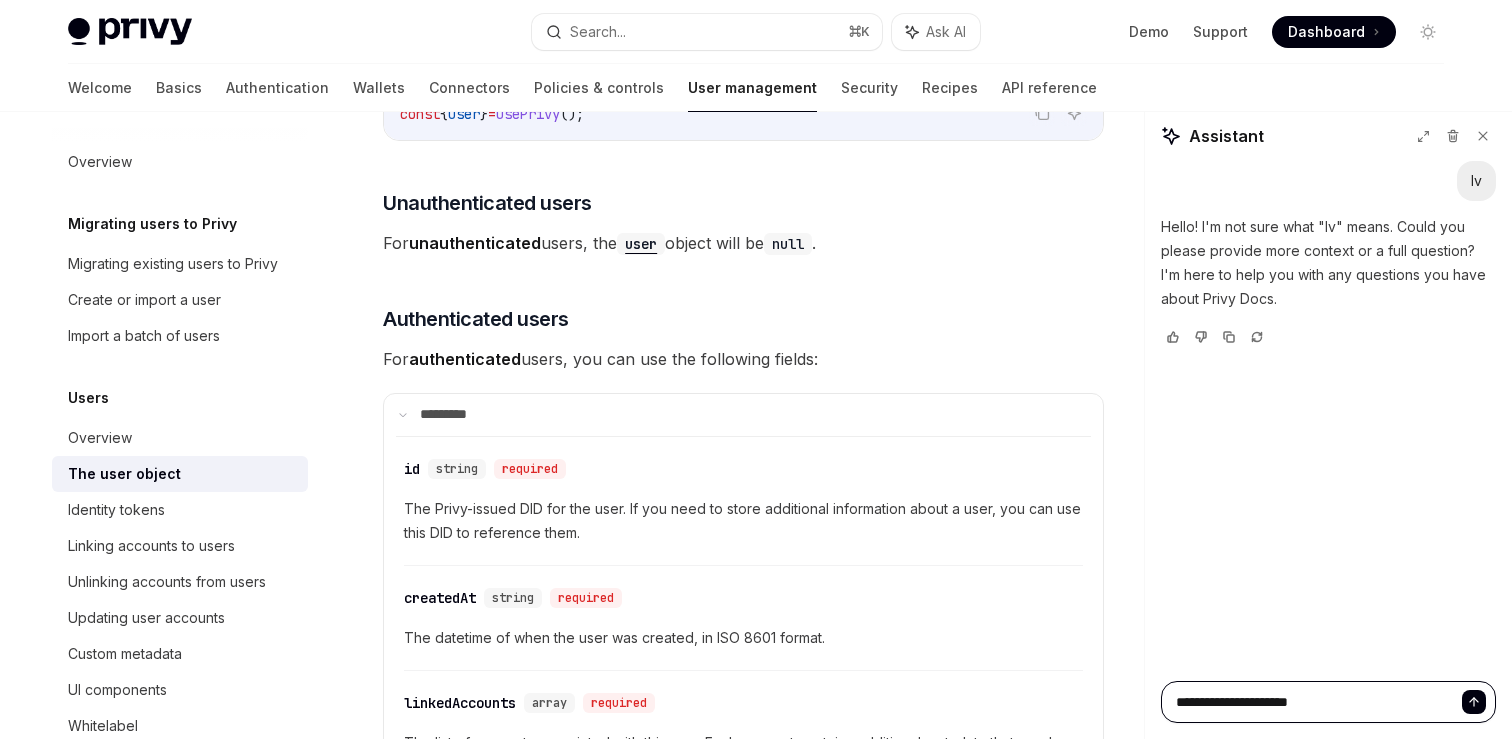 type on "**********" 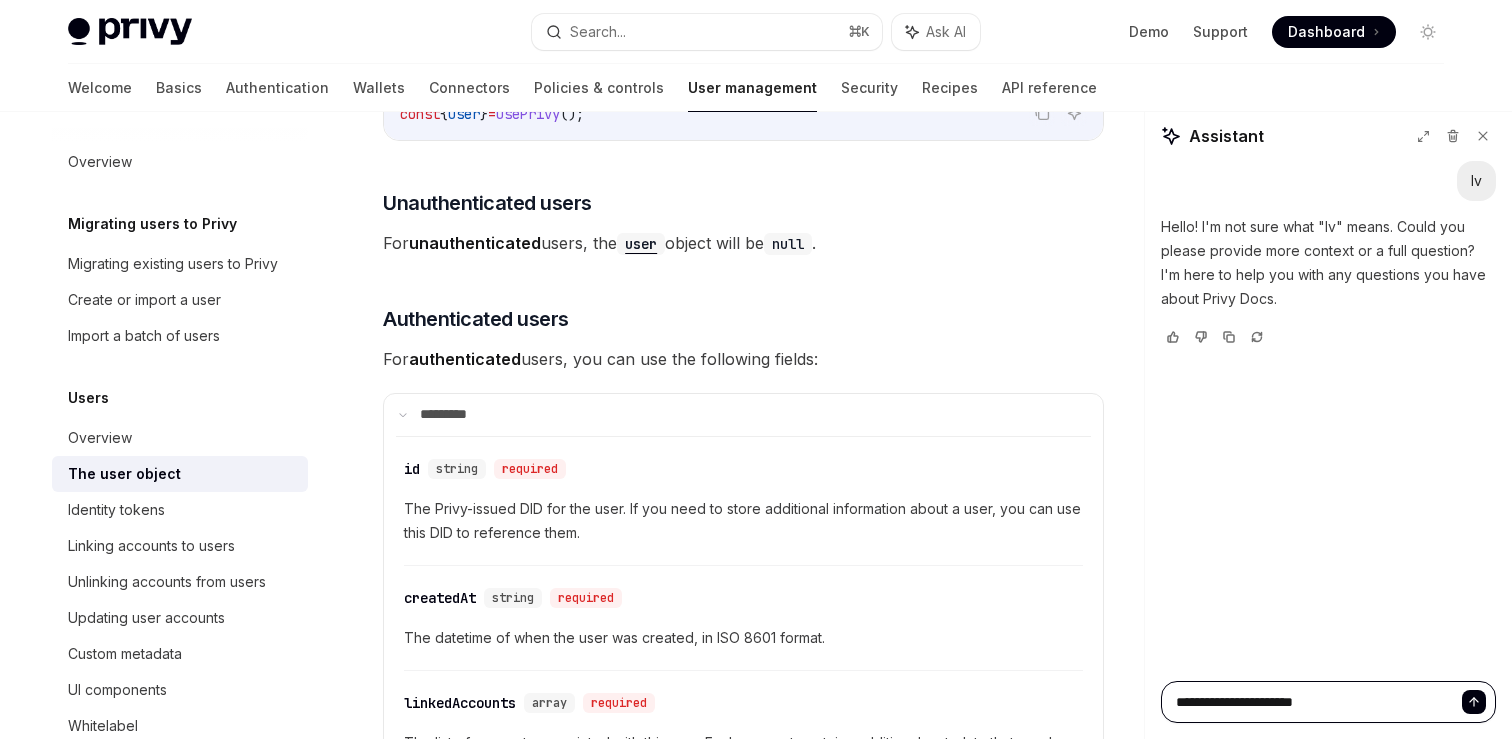 type on "**********" 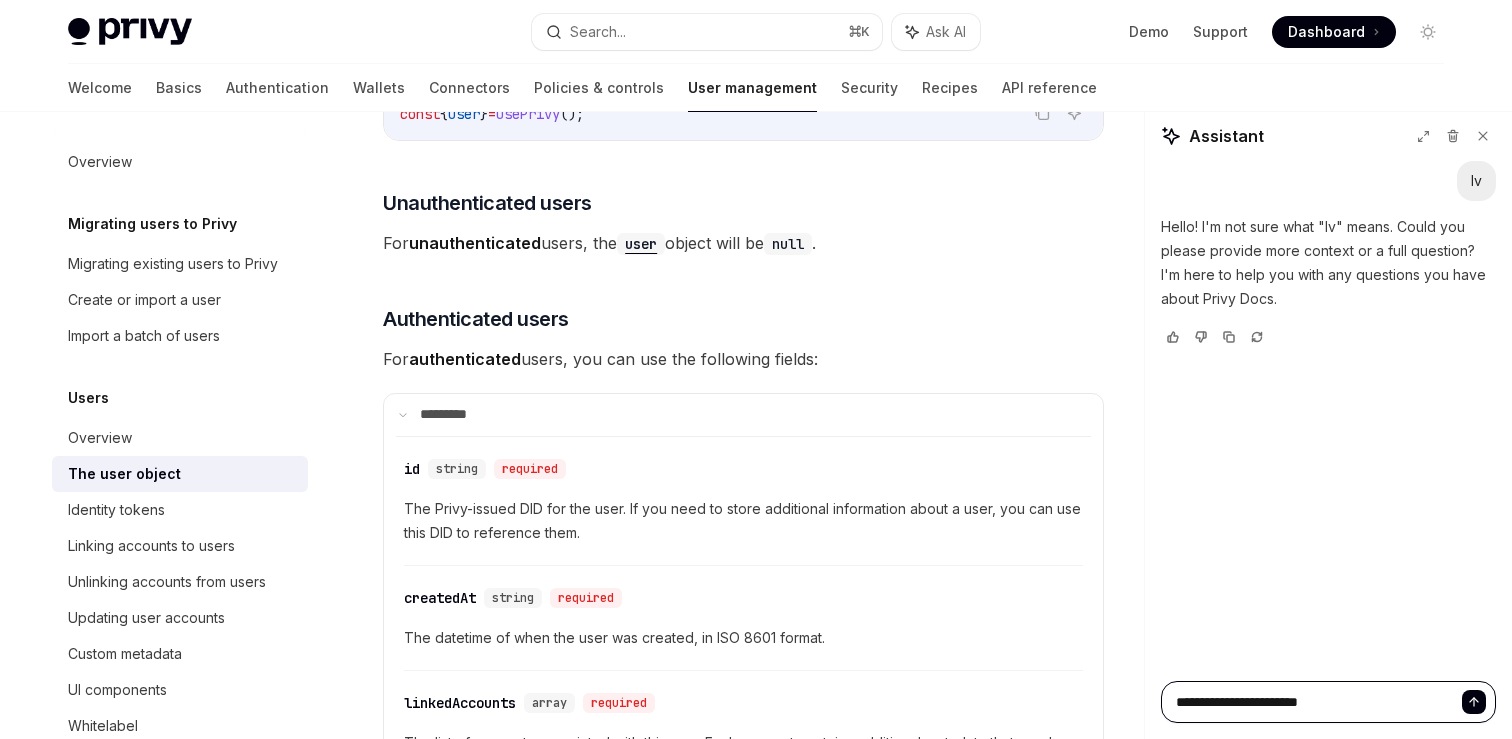 type on "**********" 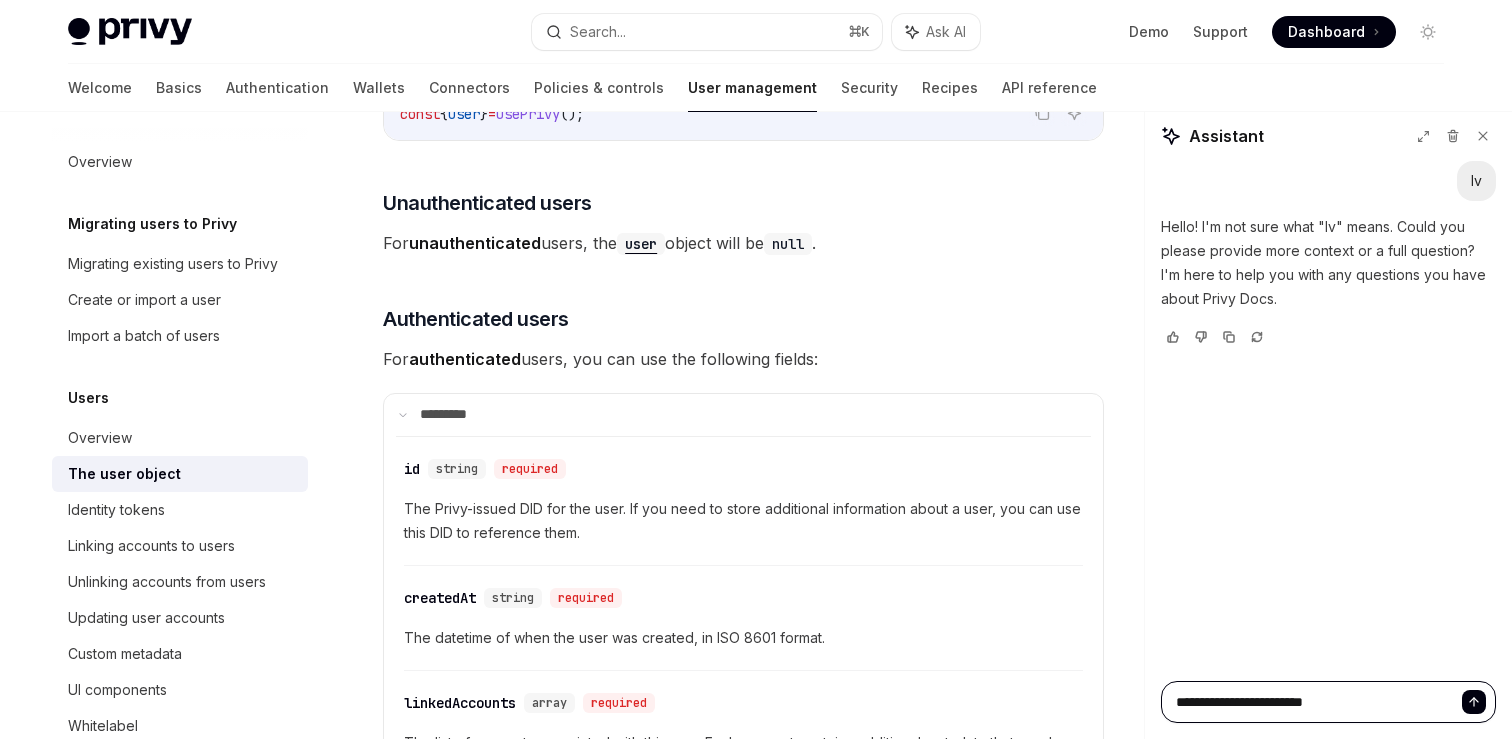 type on "**********" 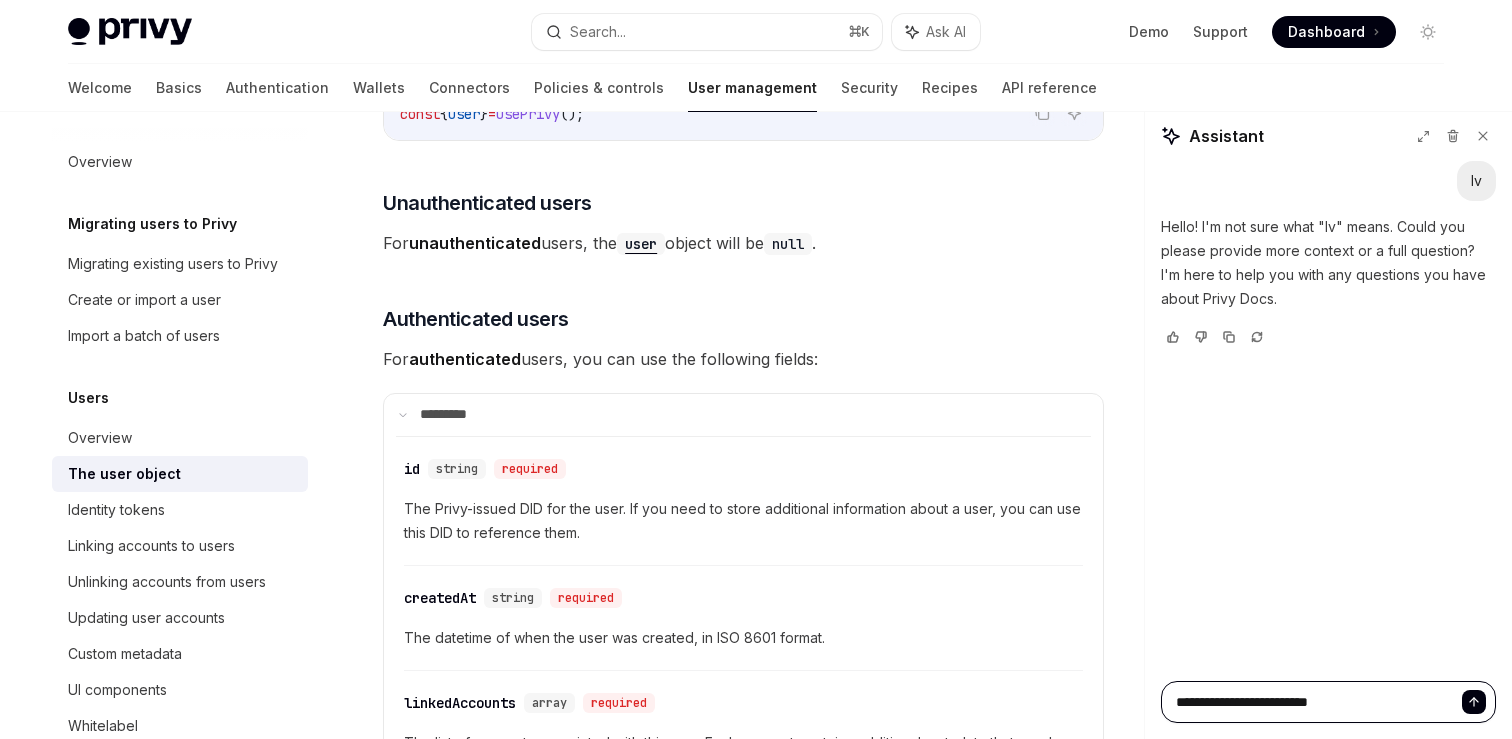 type on "**********" 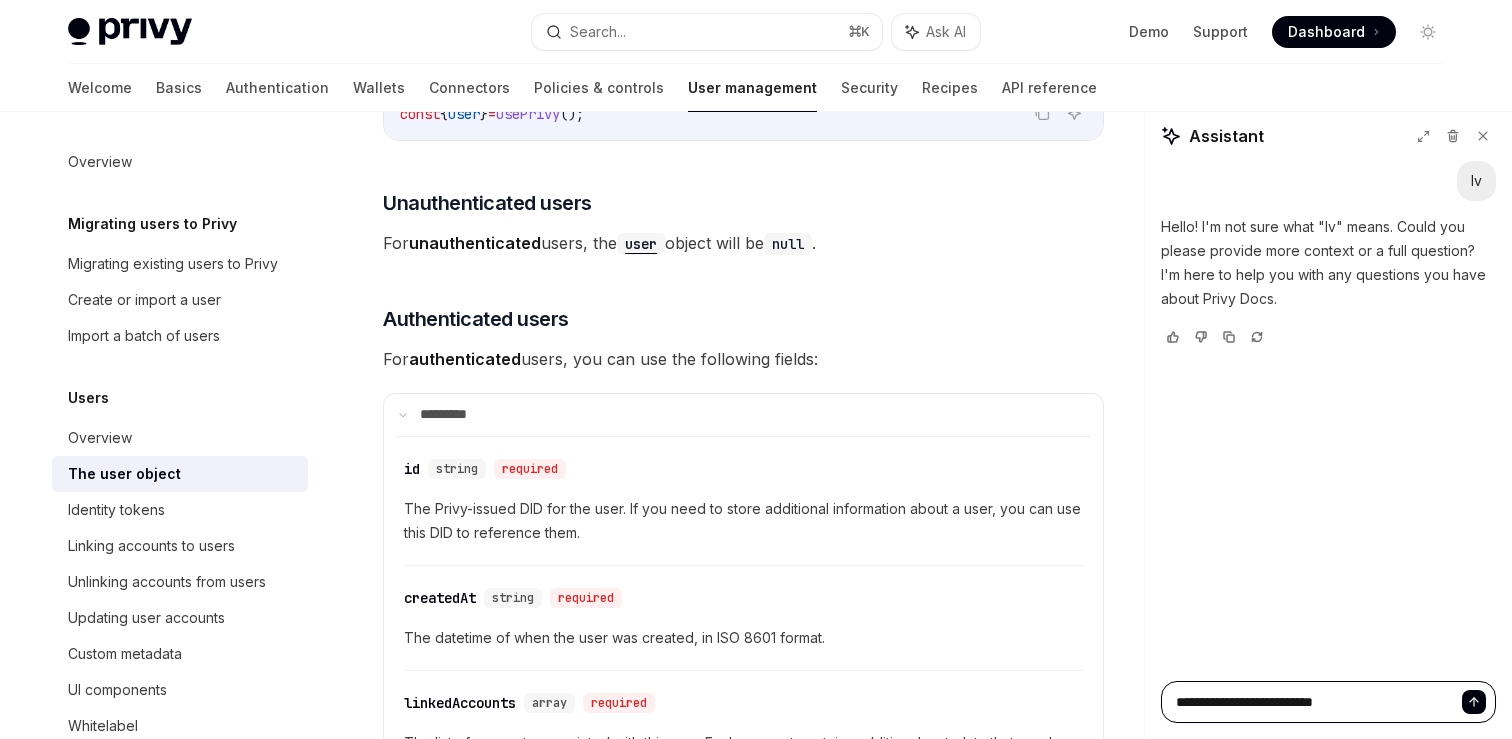 type on "**********" 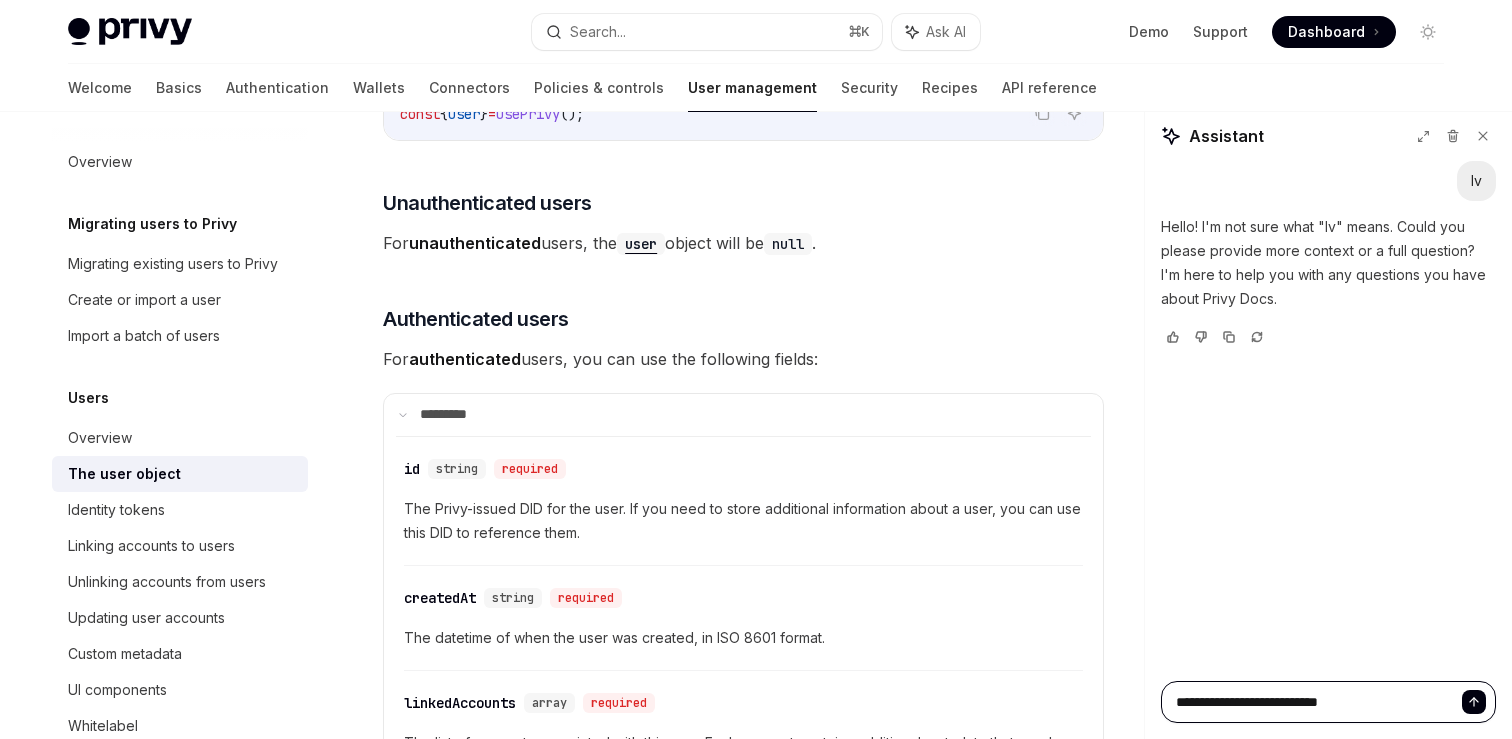 type on "**********" 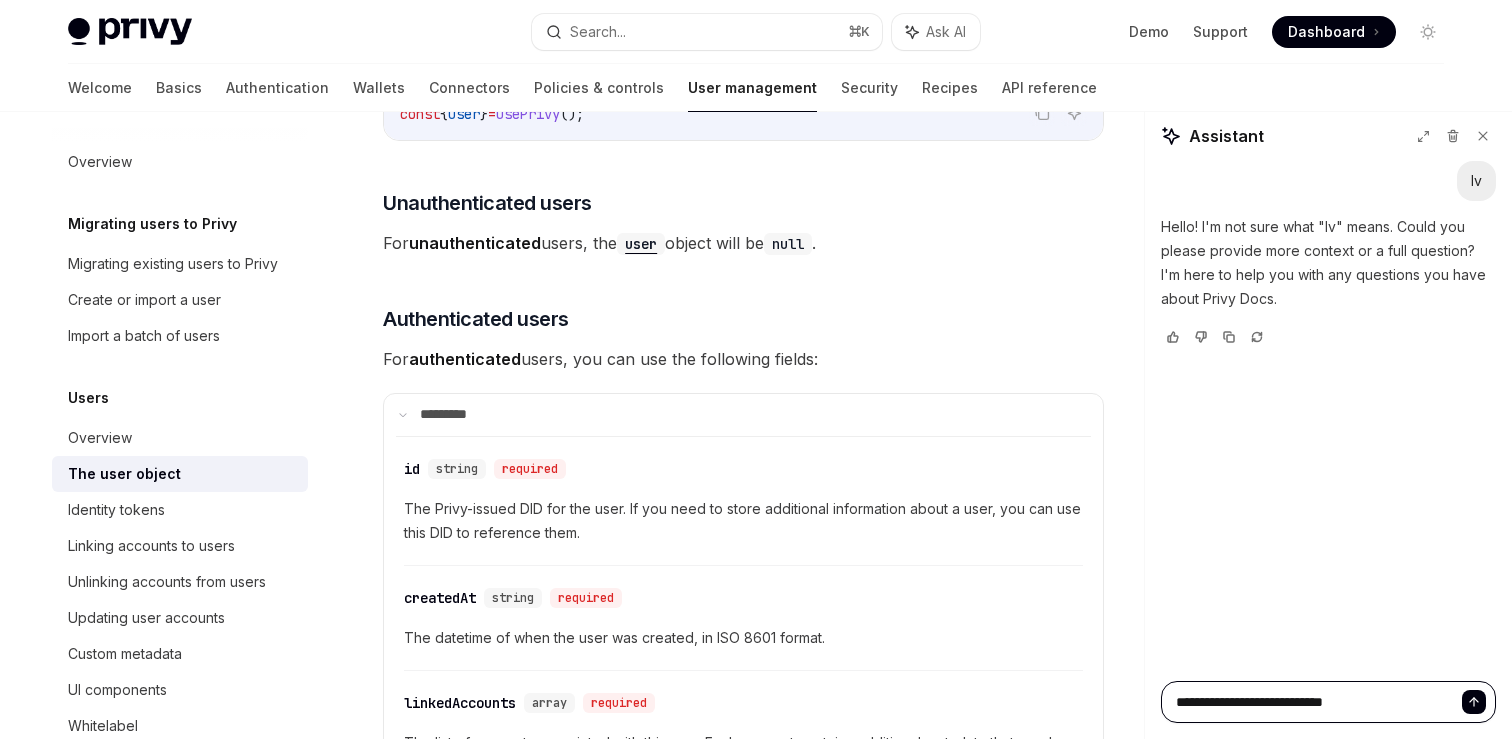 type on "*" 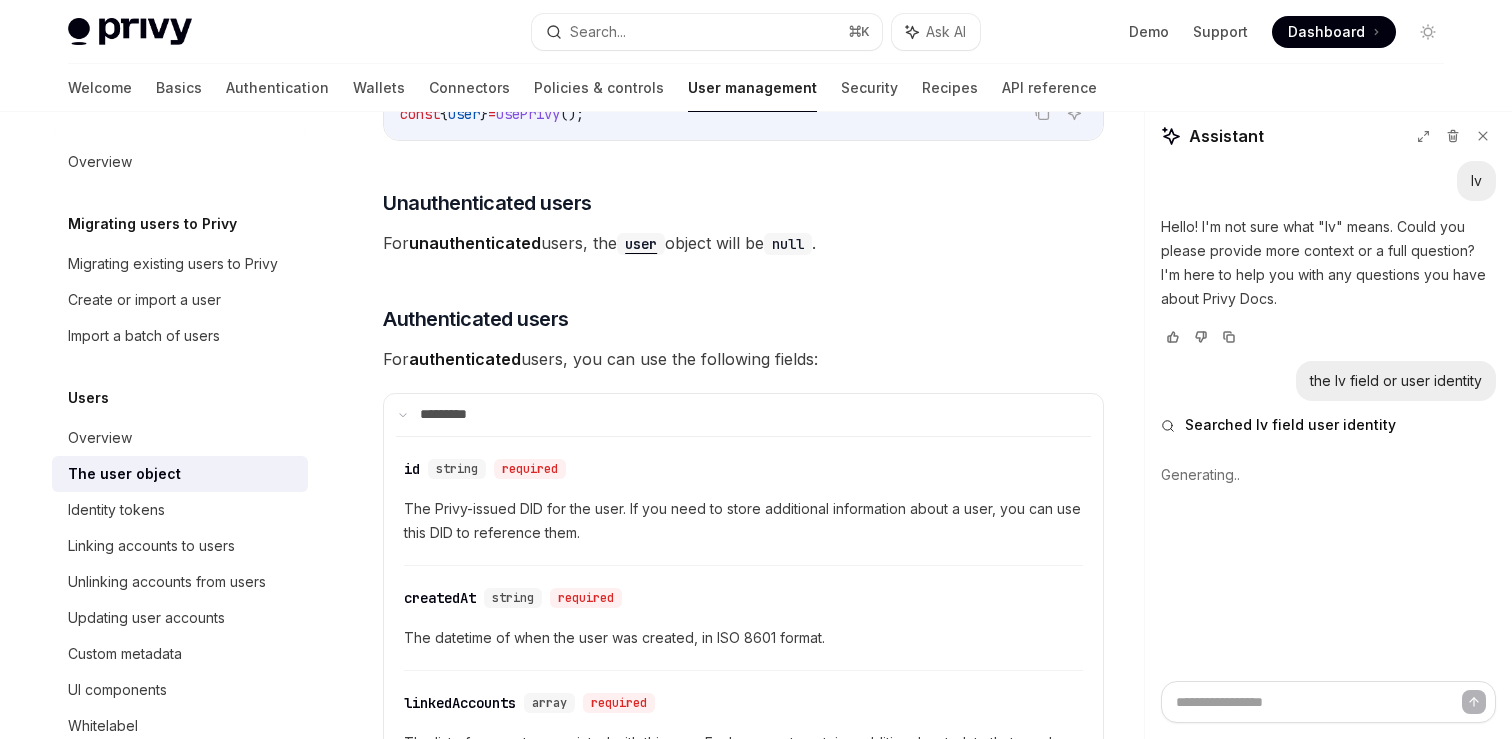 type on "*" 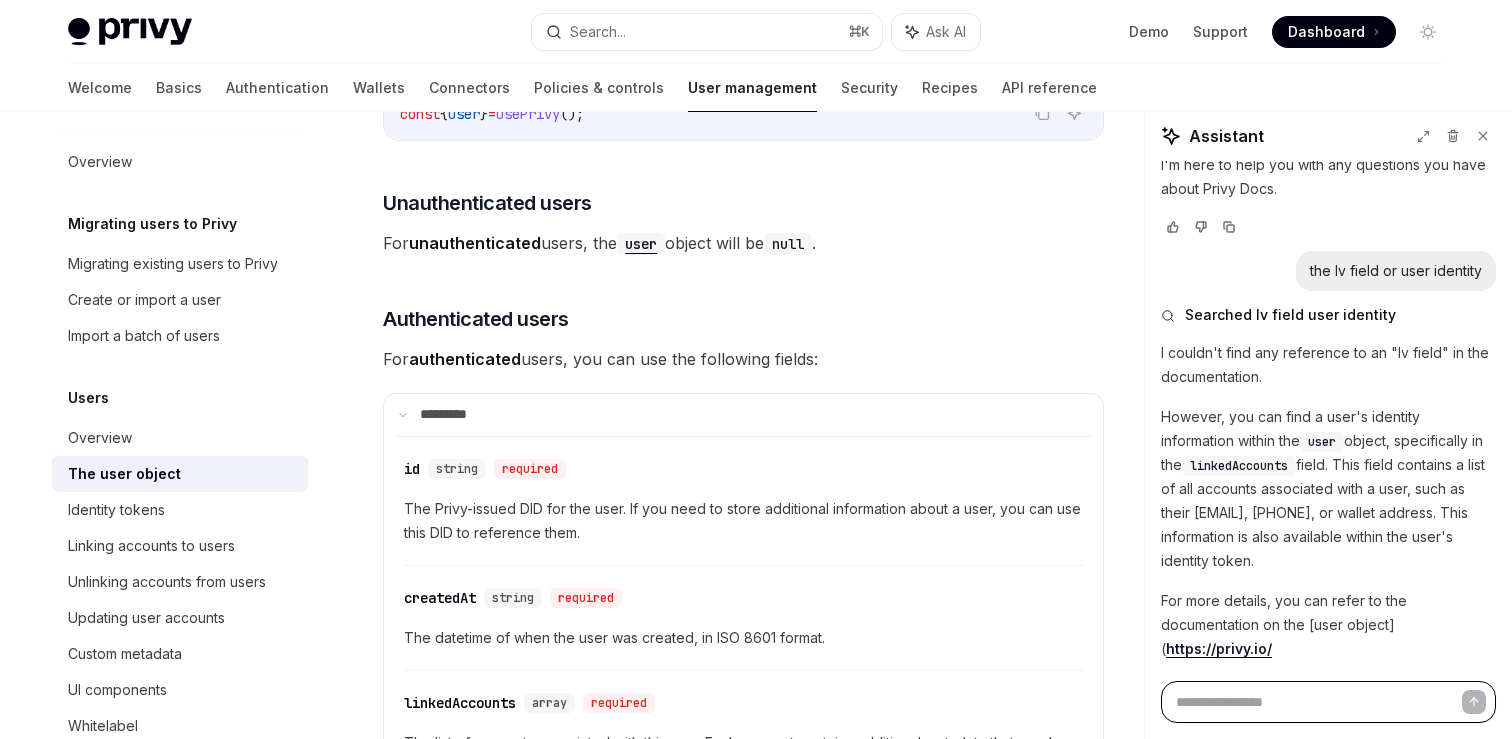 scroll, scrollTop: 108, scrollLeft: 0, axis: vertical 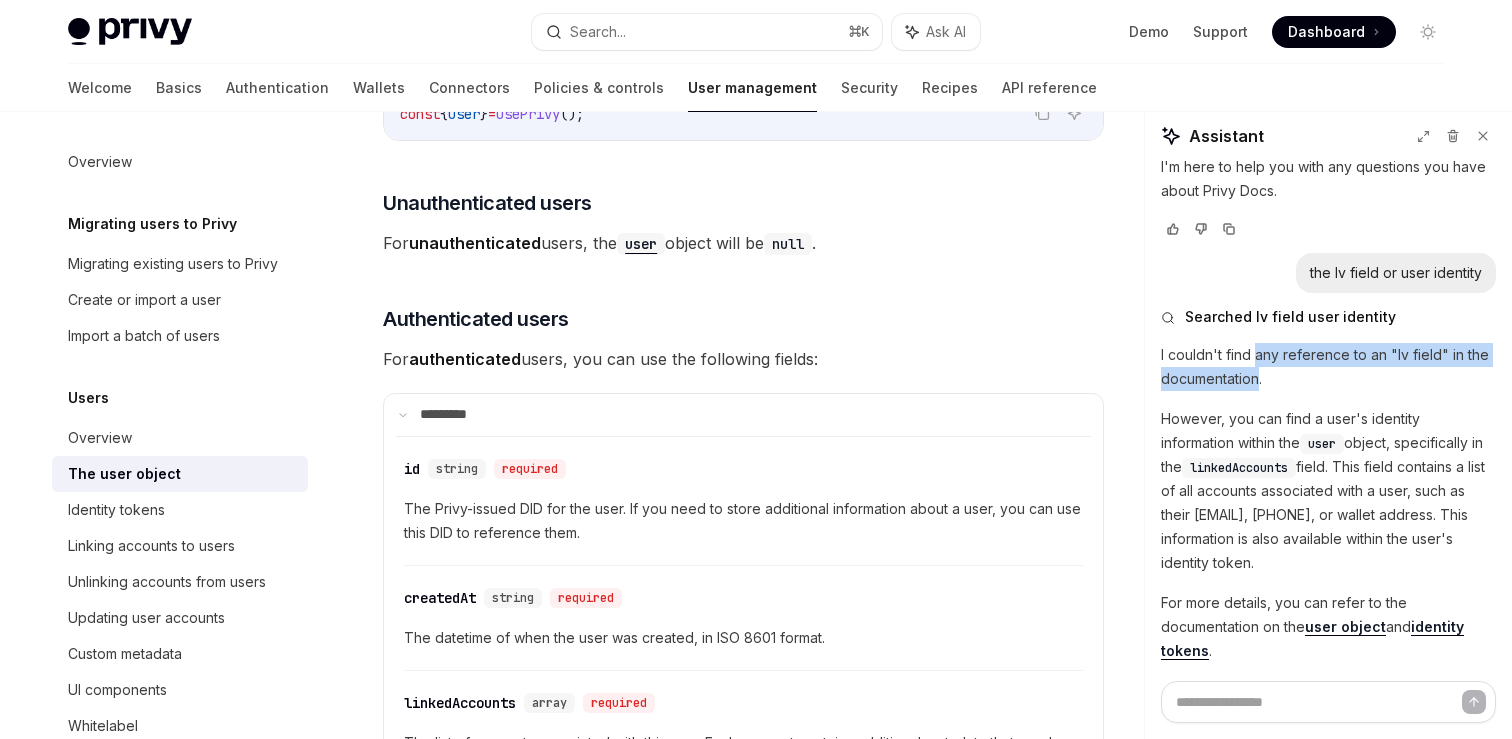 drag, startPoint x: 1258, startPoint y: 357, endPoint x: 1258, endPoint y: 389, distance: 32 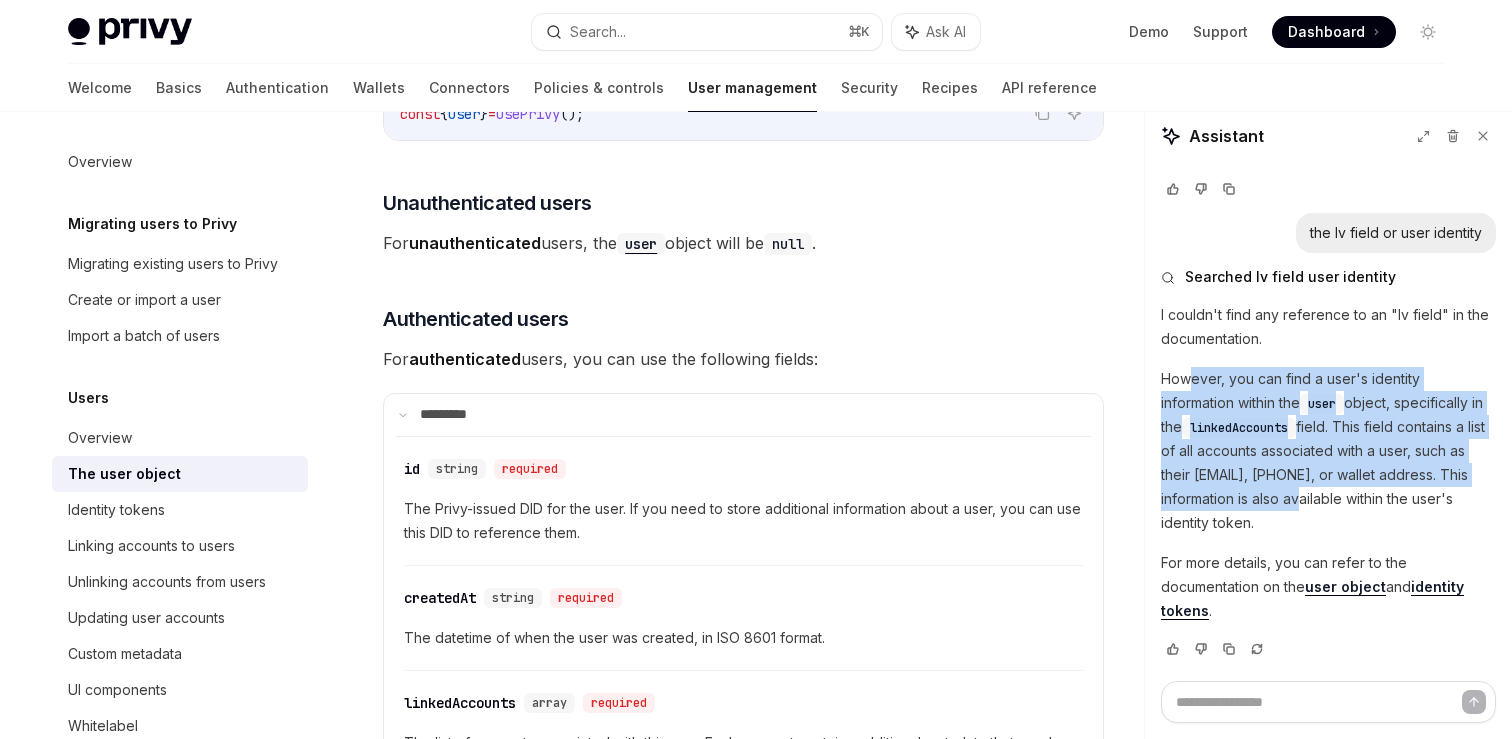 drag, startPoint x: 1187, startPoint y: 380, endPoint x: 1271, endPoint y: 507, distance: 152.26622 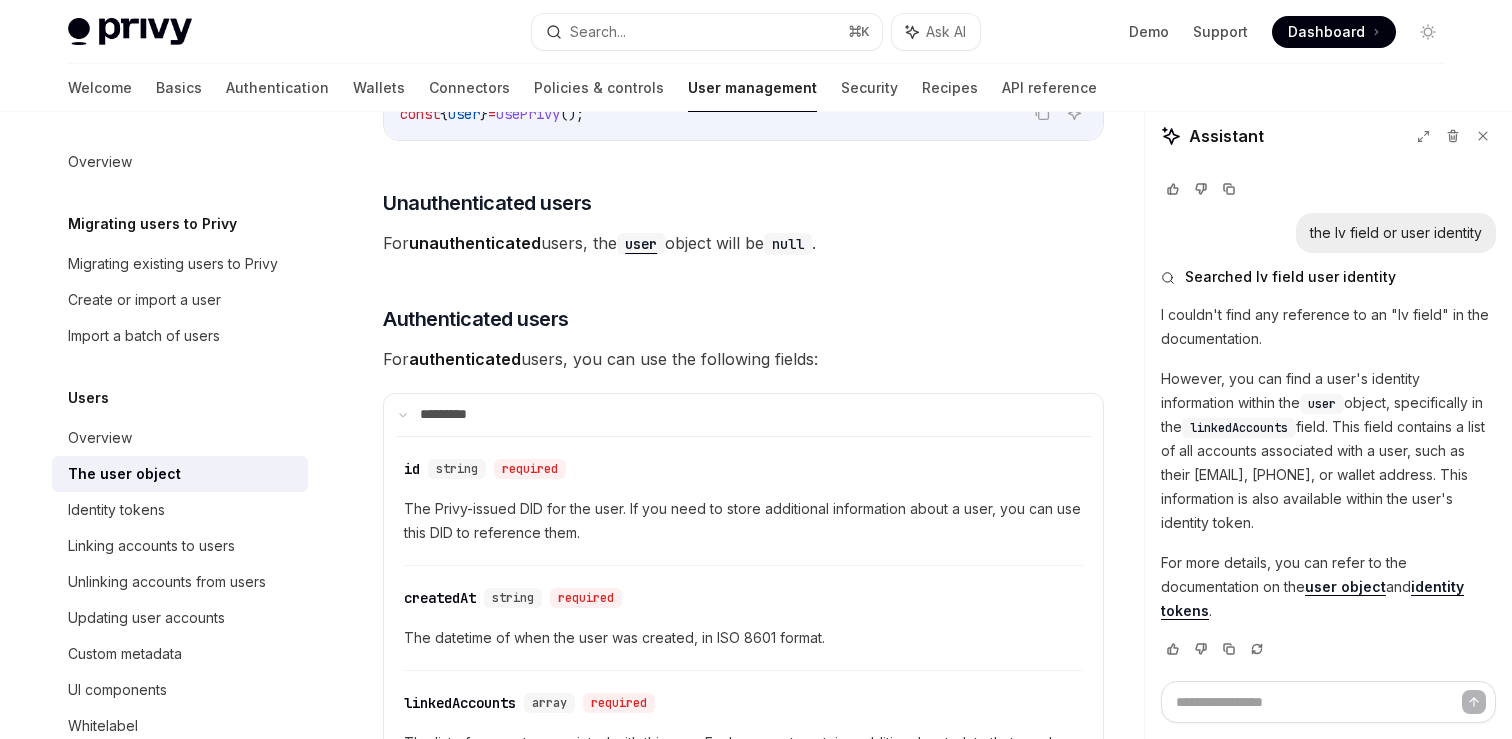 click on "However, you can find a user's identity information within the  user  object, specifically in the  linkedAccounts  field. This field contains a list of all accounts associated with a user, such as their [EMAIL], [PHONE], or wallet address. This information is also available within the user's identity token." at bounding box center [1328, 451] 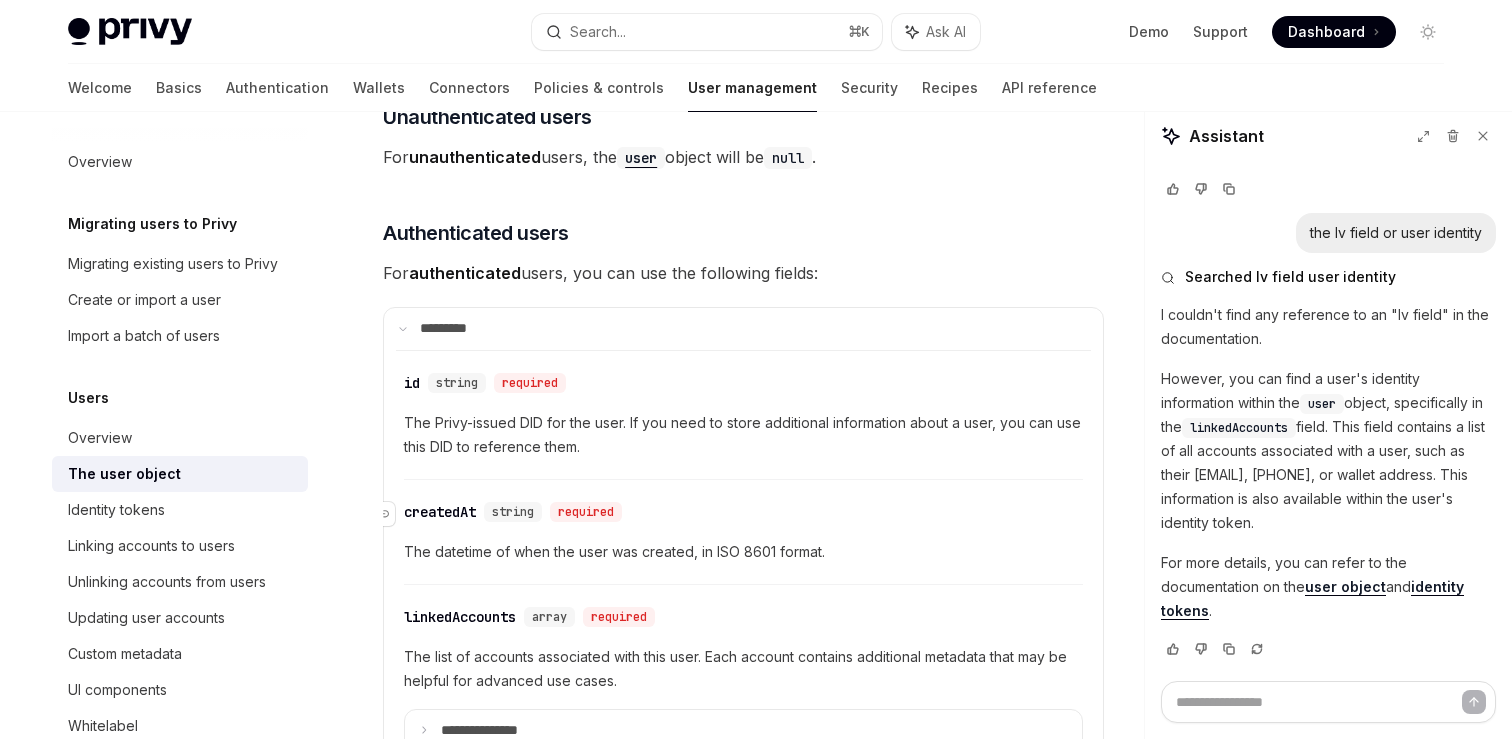 scroll, scrollTop: 403, scrollLeft: 0, axis: vertical 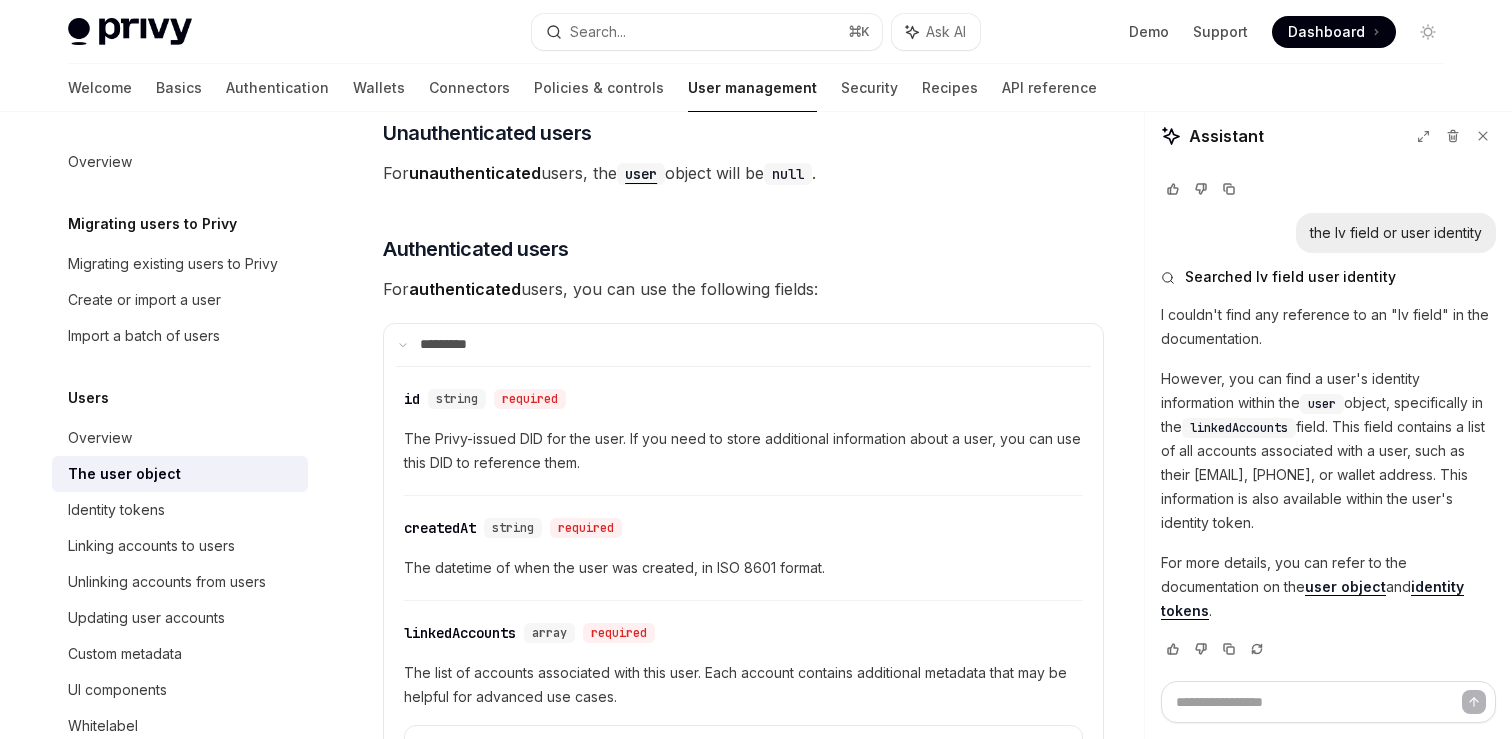 click on "However, you can find a user's identity information within the  user  object, specifically in the  linkedAccounts  field. This field contains a list of all accounts associated with a user, such as their [EMAIL], [PHONE], or wallet address. This information is also available within the user's identity token." at bounding box center [1328, 451] 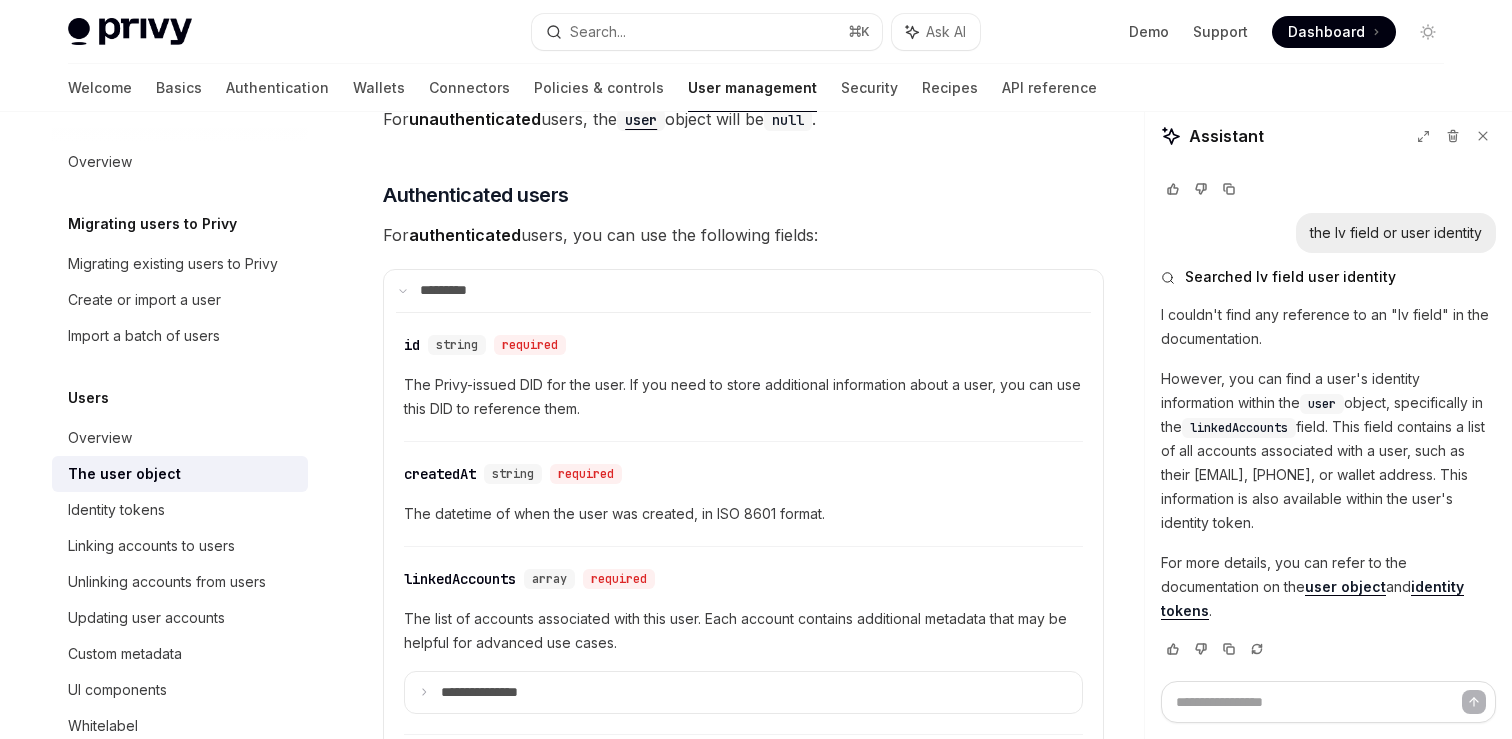 scroll, scrollTop: 479, scrollLeft: 0, axis: vertical 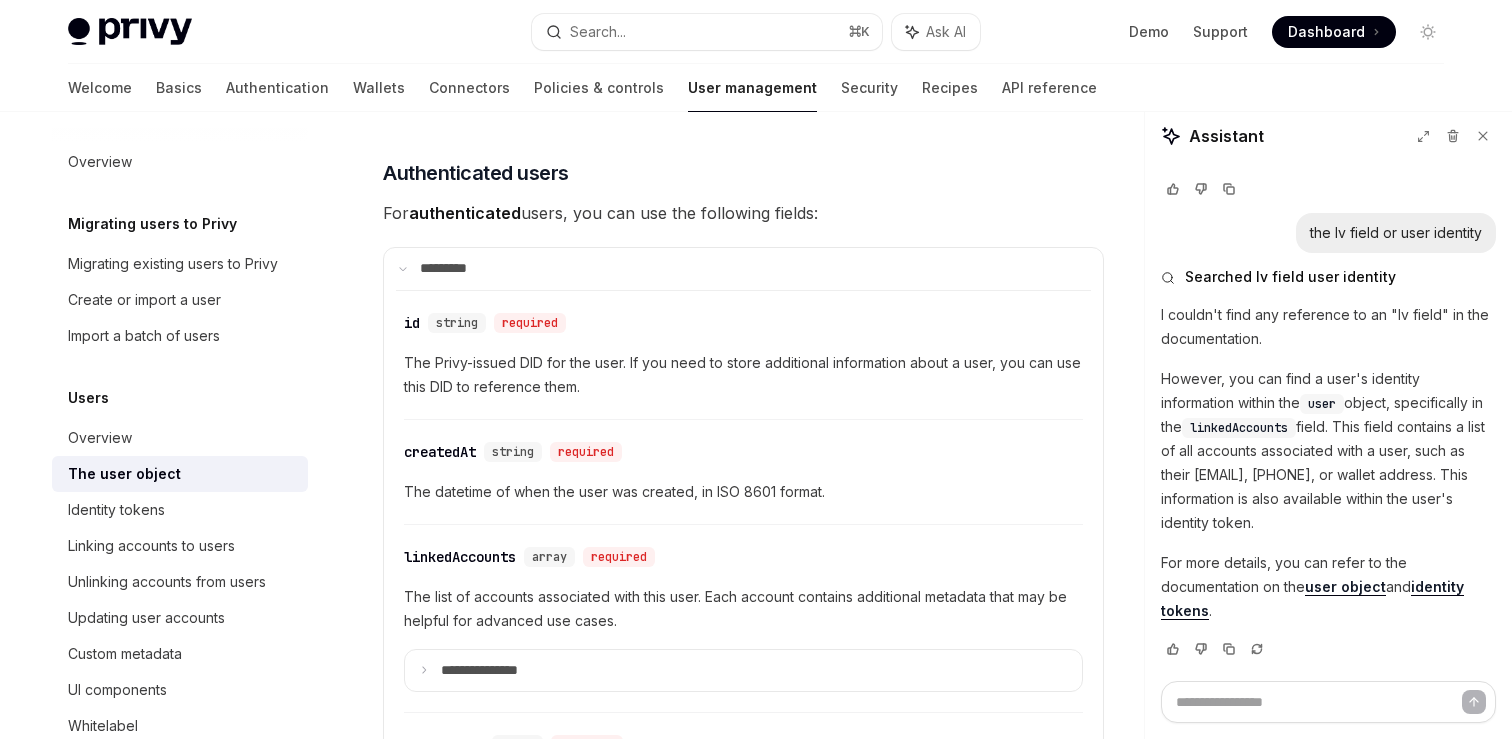 click on "linkedAccounts" at bounding box center [1239, 428] 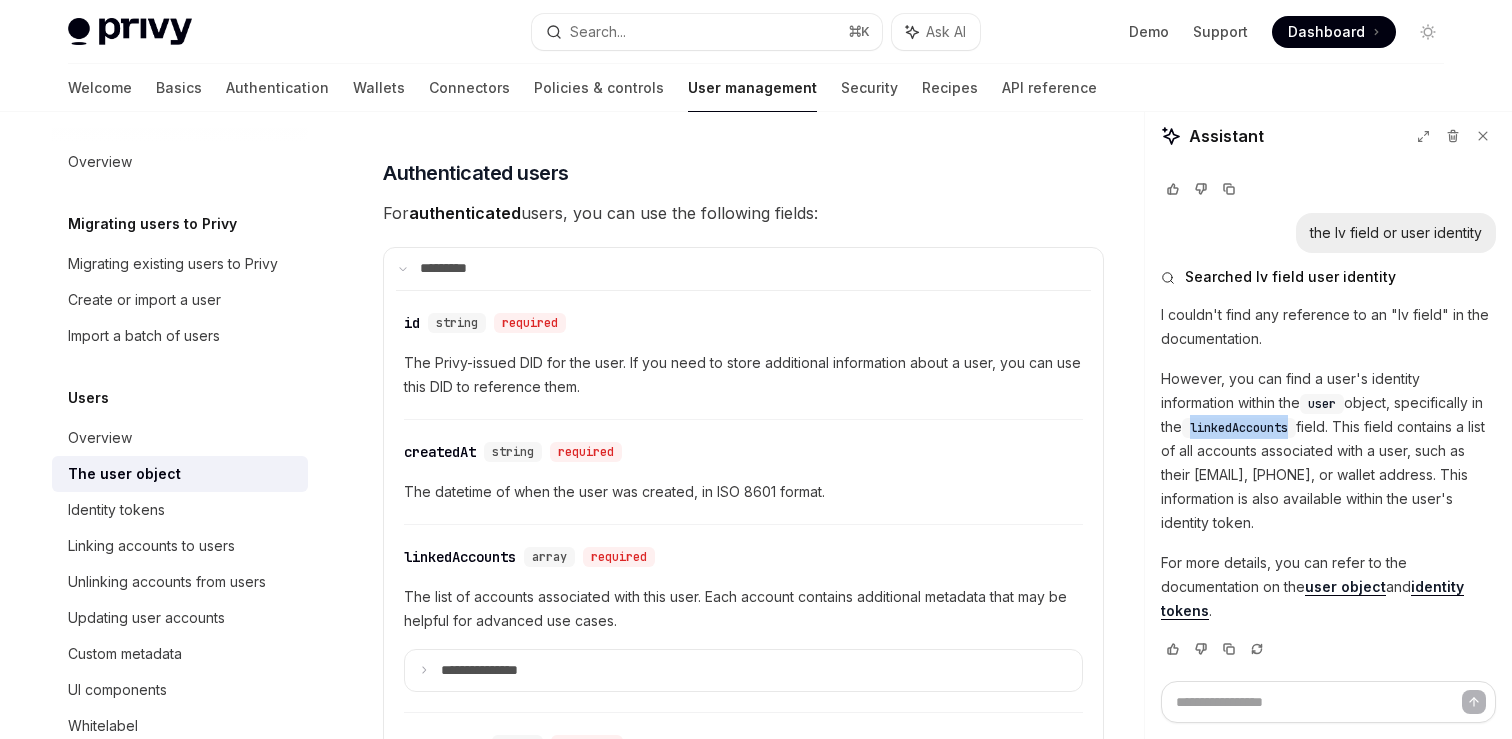 click on "linkedAccounts" at bounding box center (1239, 428) 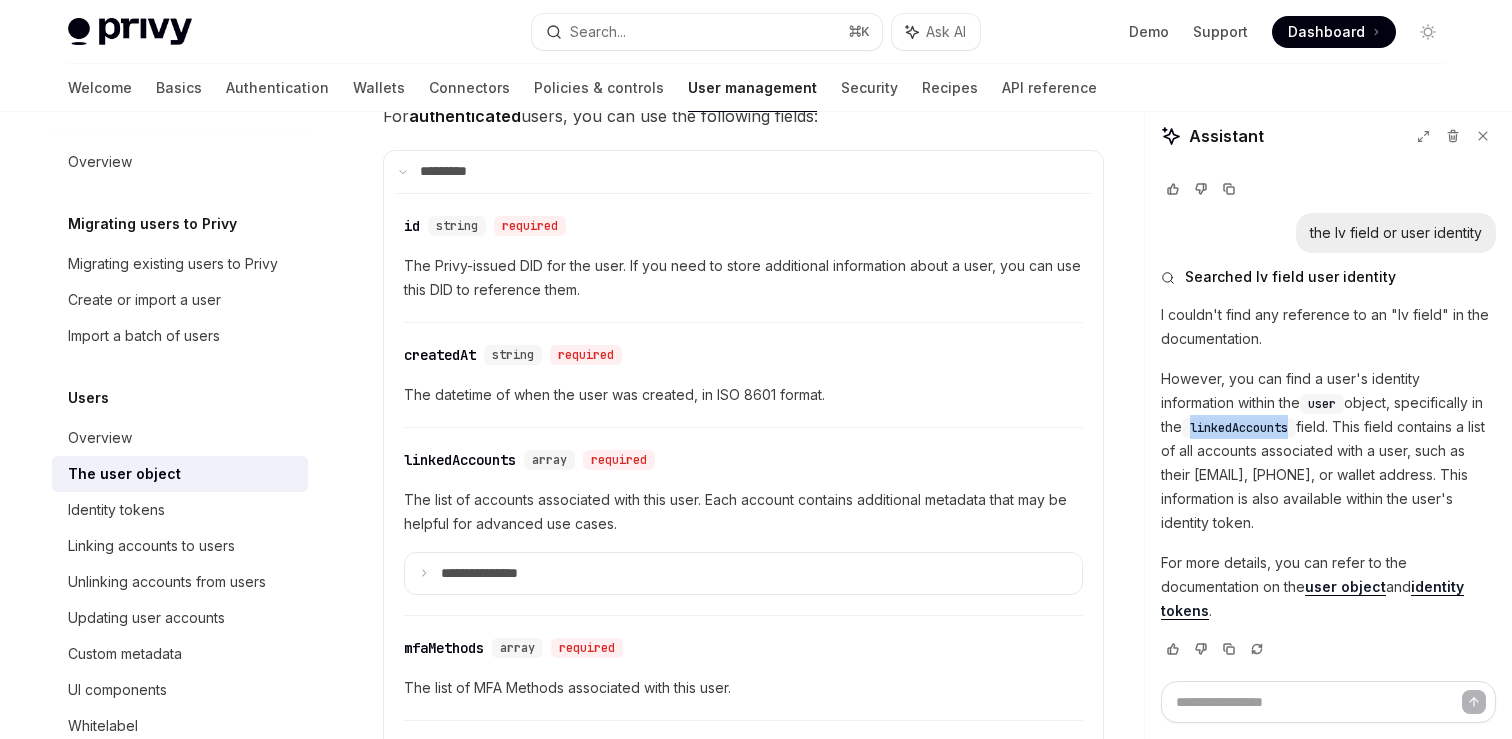 scroll, scrollTop: 577, scrollLeft: 0, axis: vertical 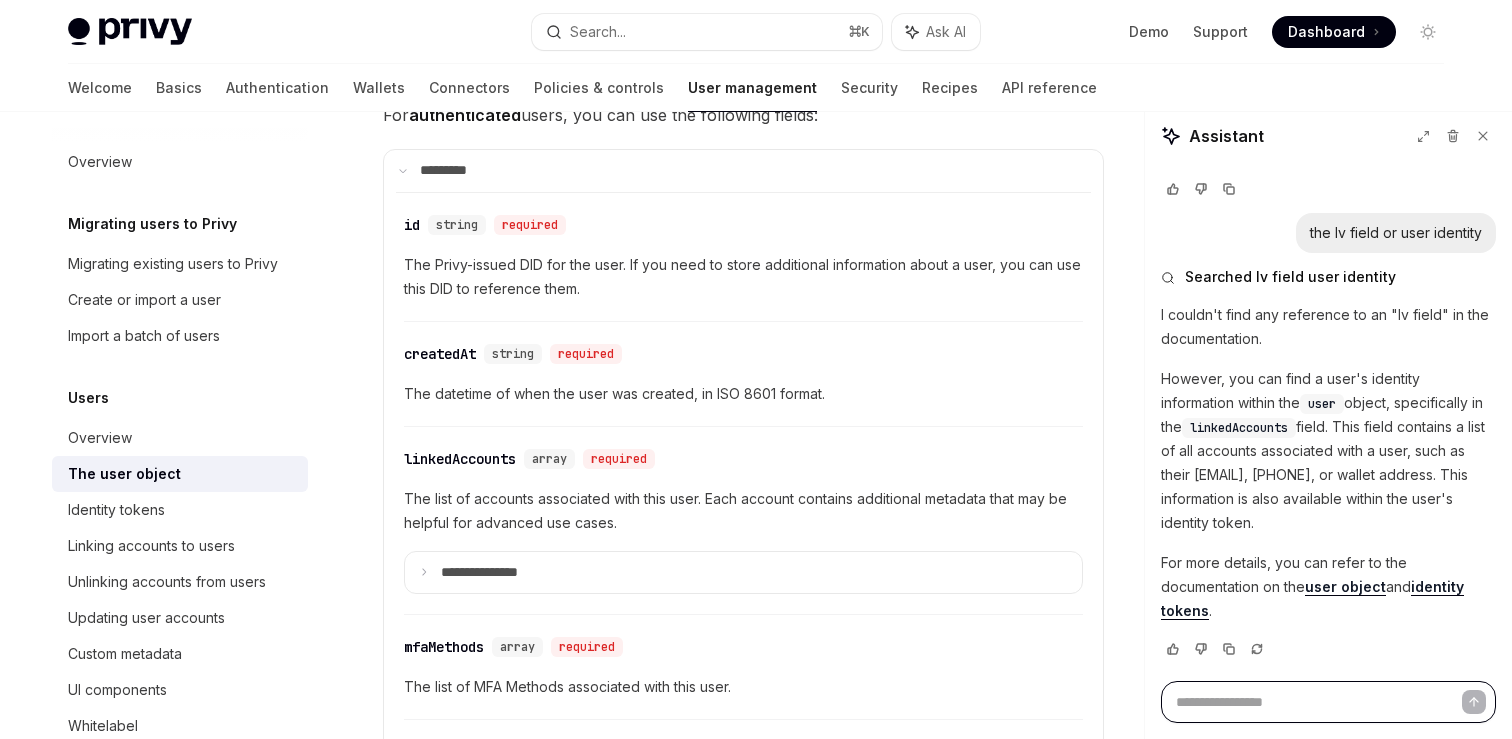 click at bounding box center (1328, 702) 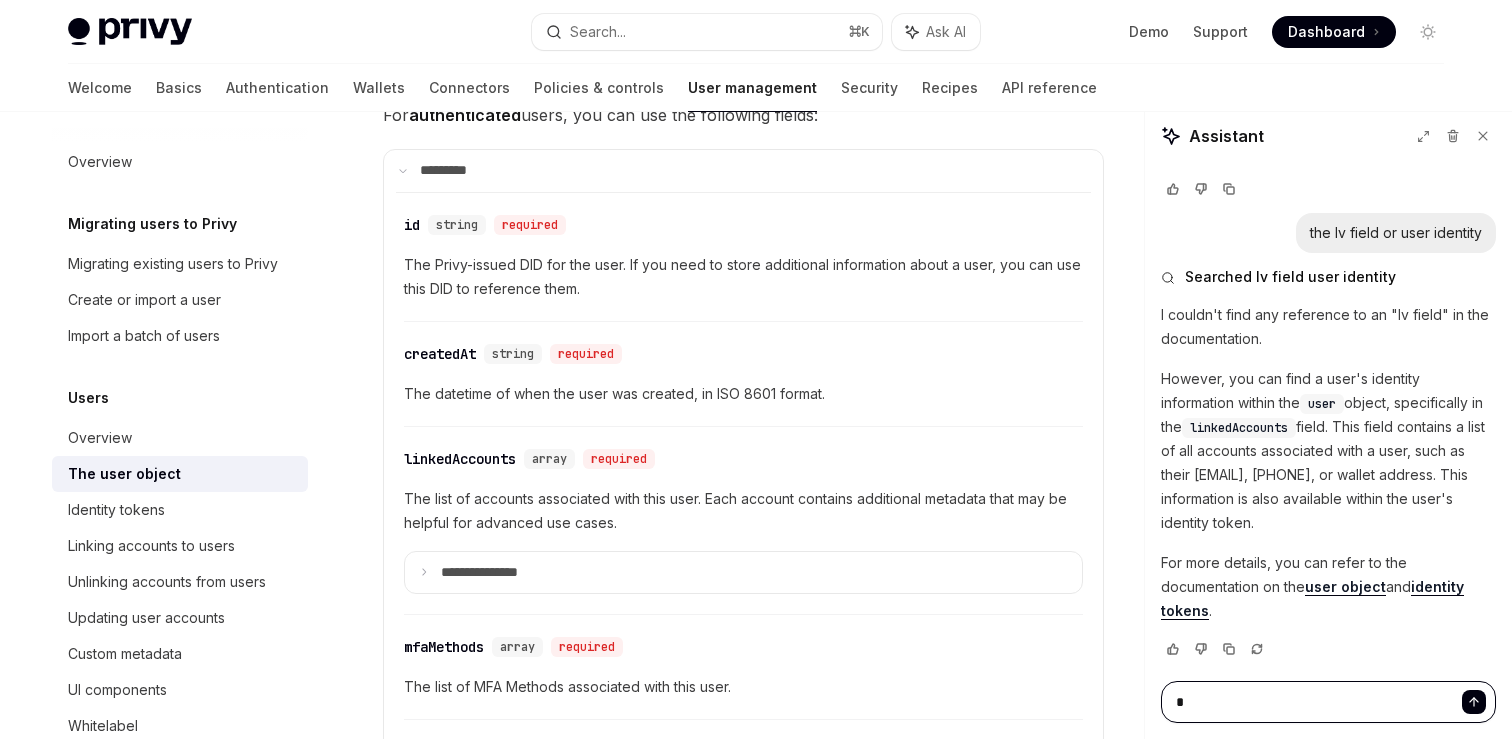 type on "**" 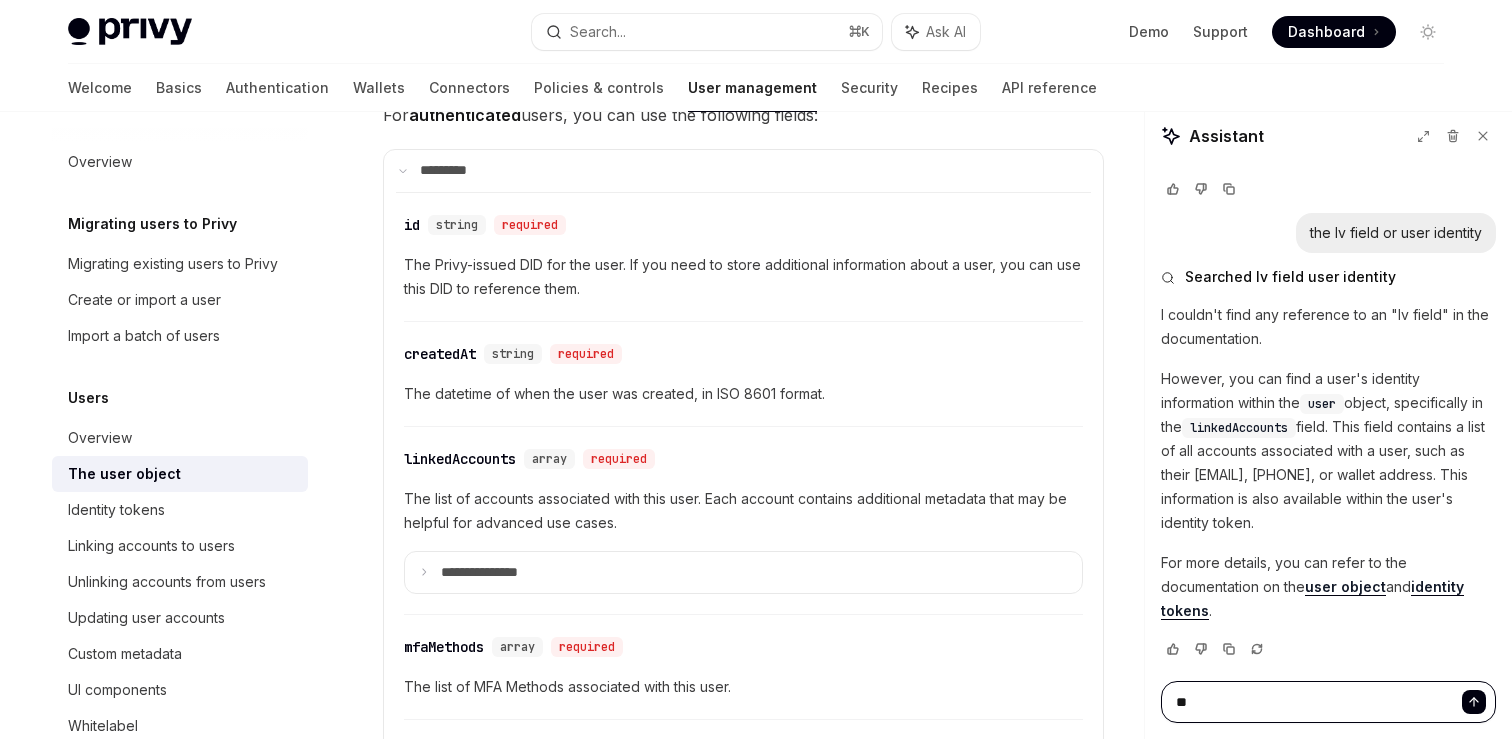 type on "**" 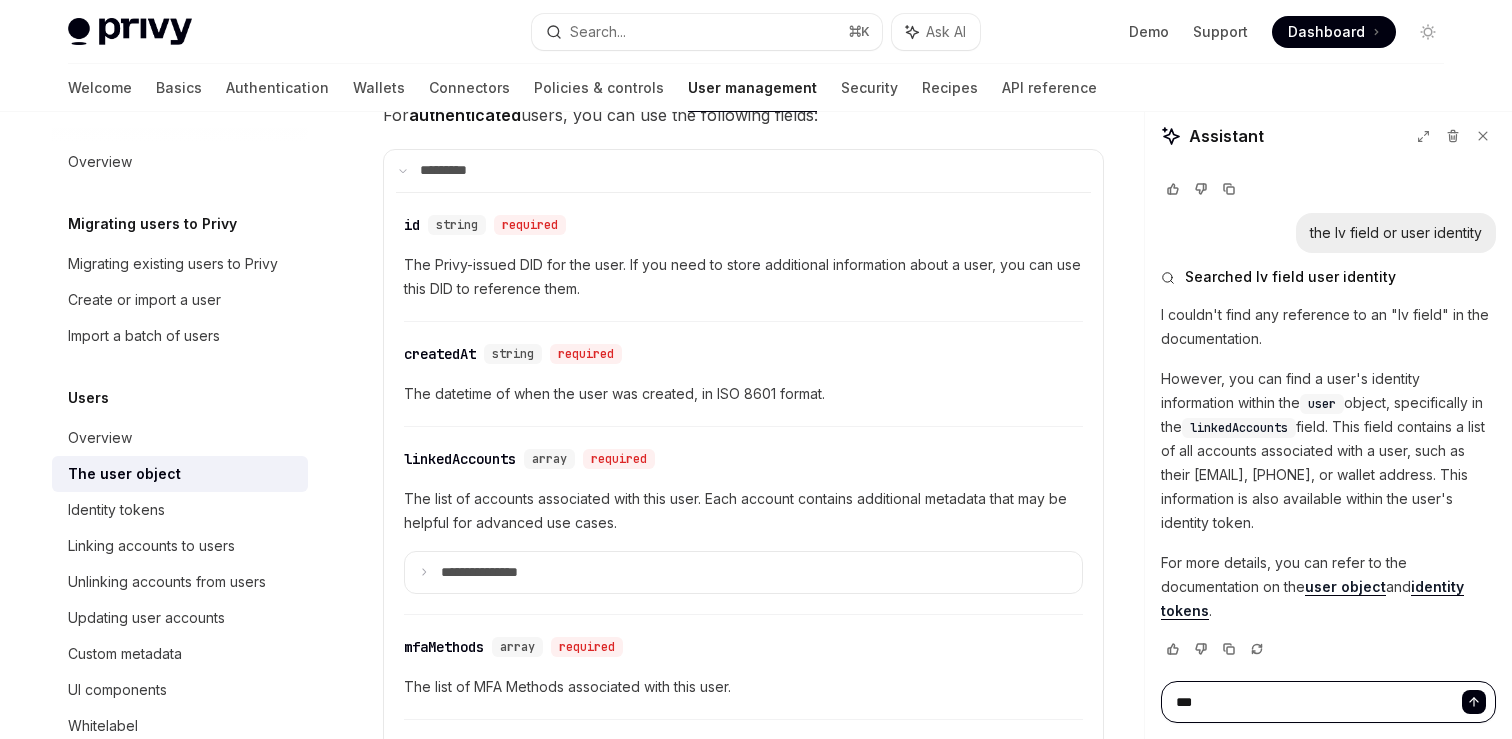 type on "****" 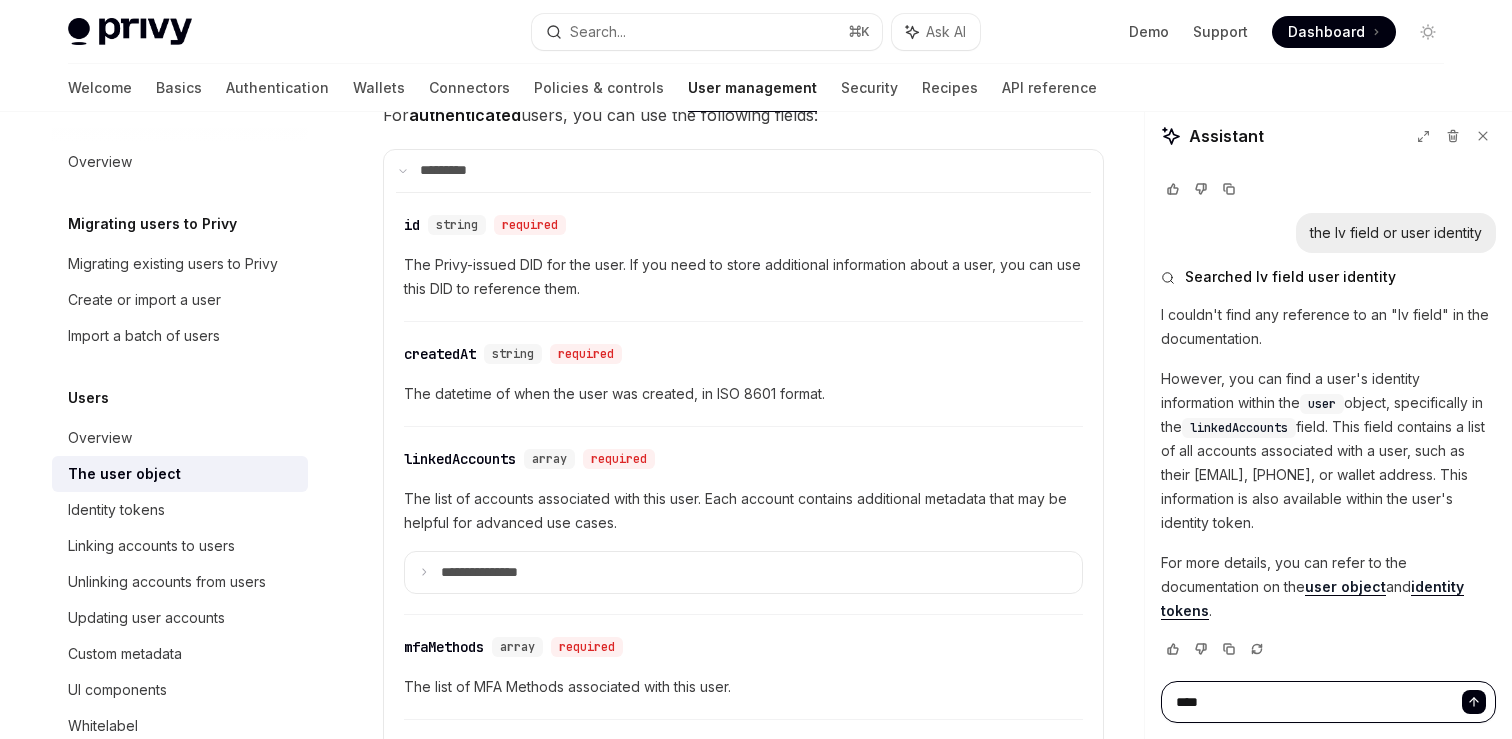 type on "*****" 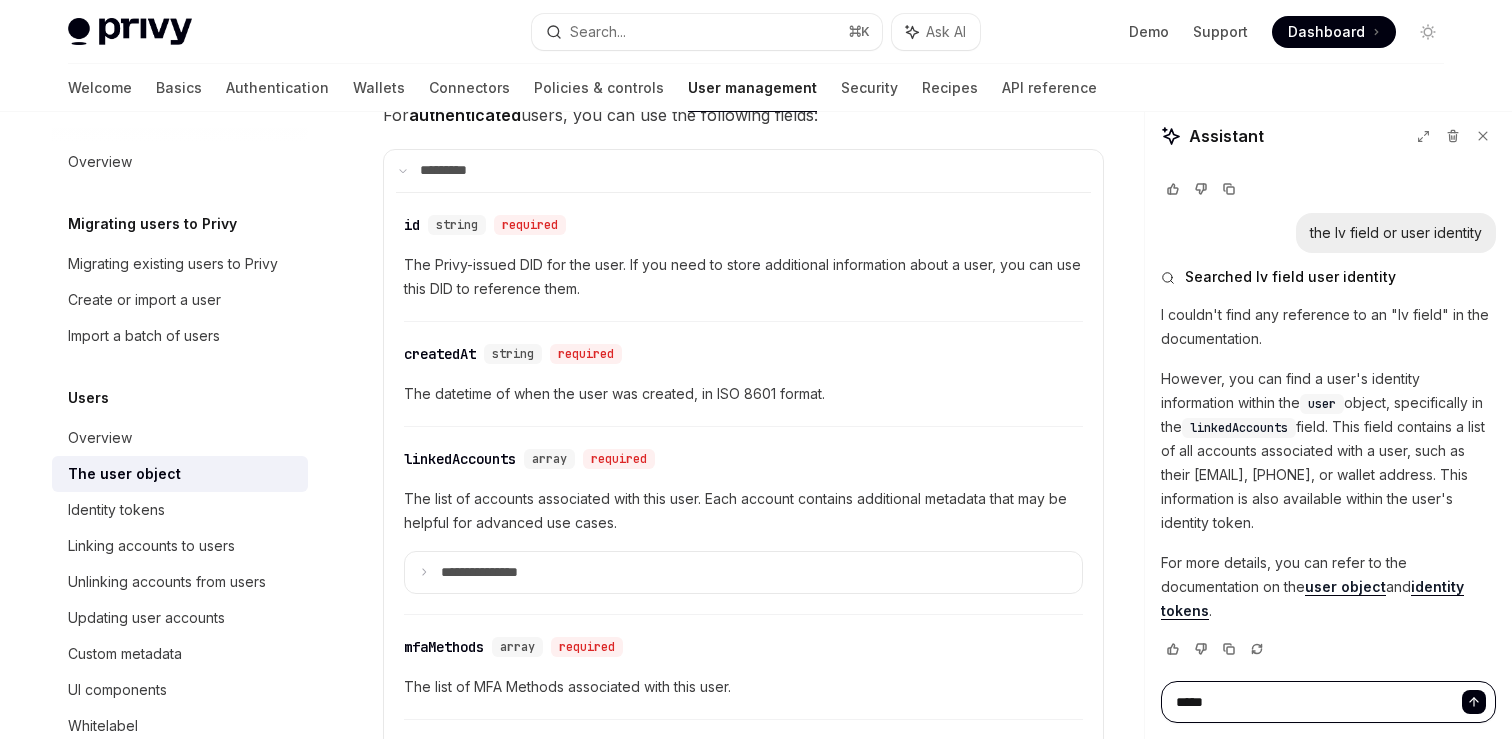 type on "******" 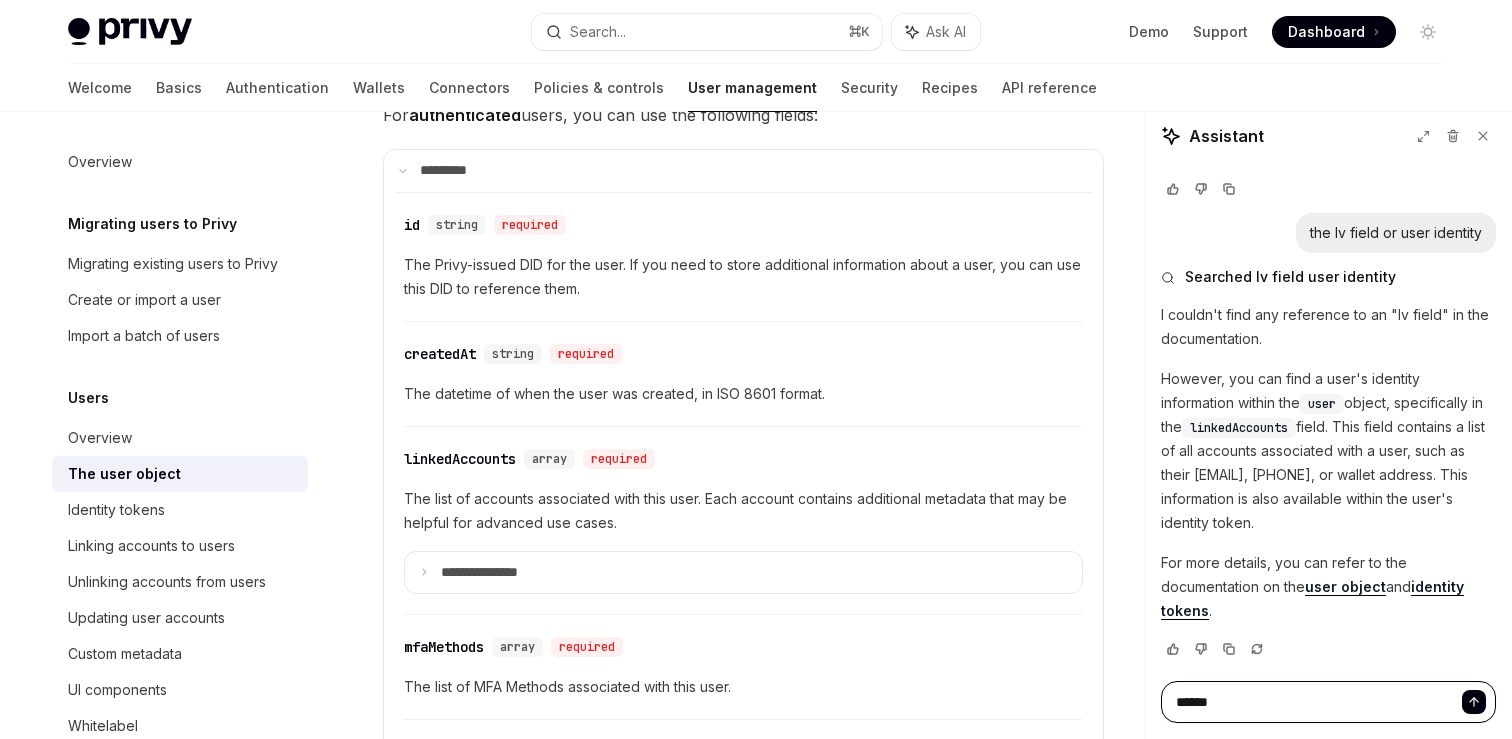 type on "*******" 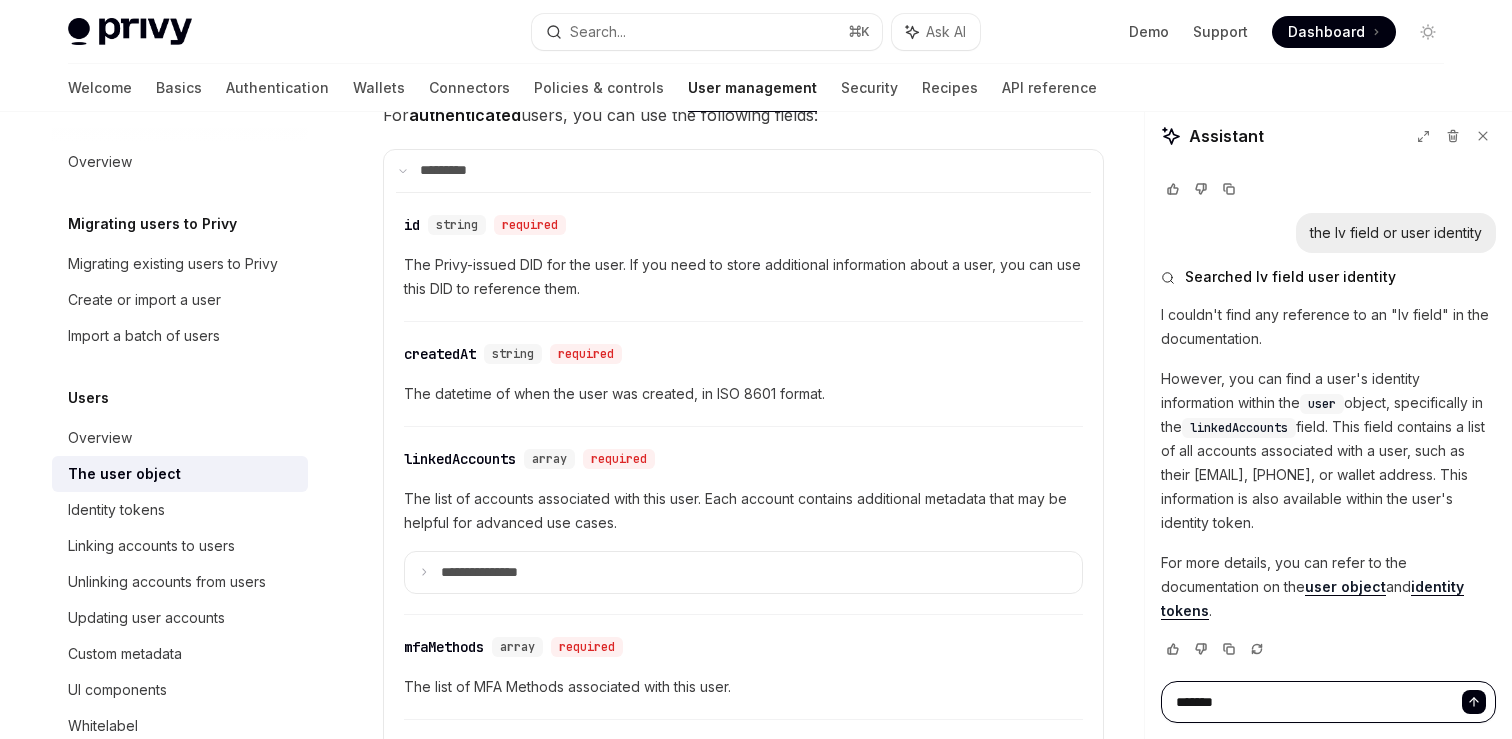 type on "********" 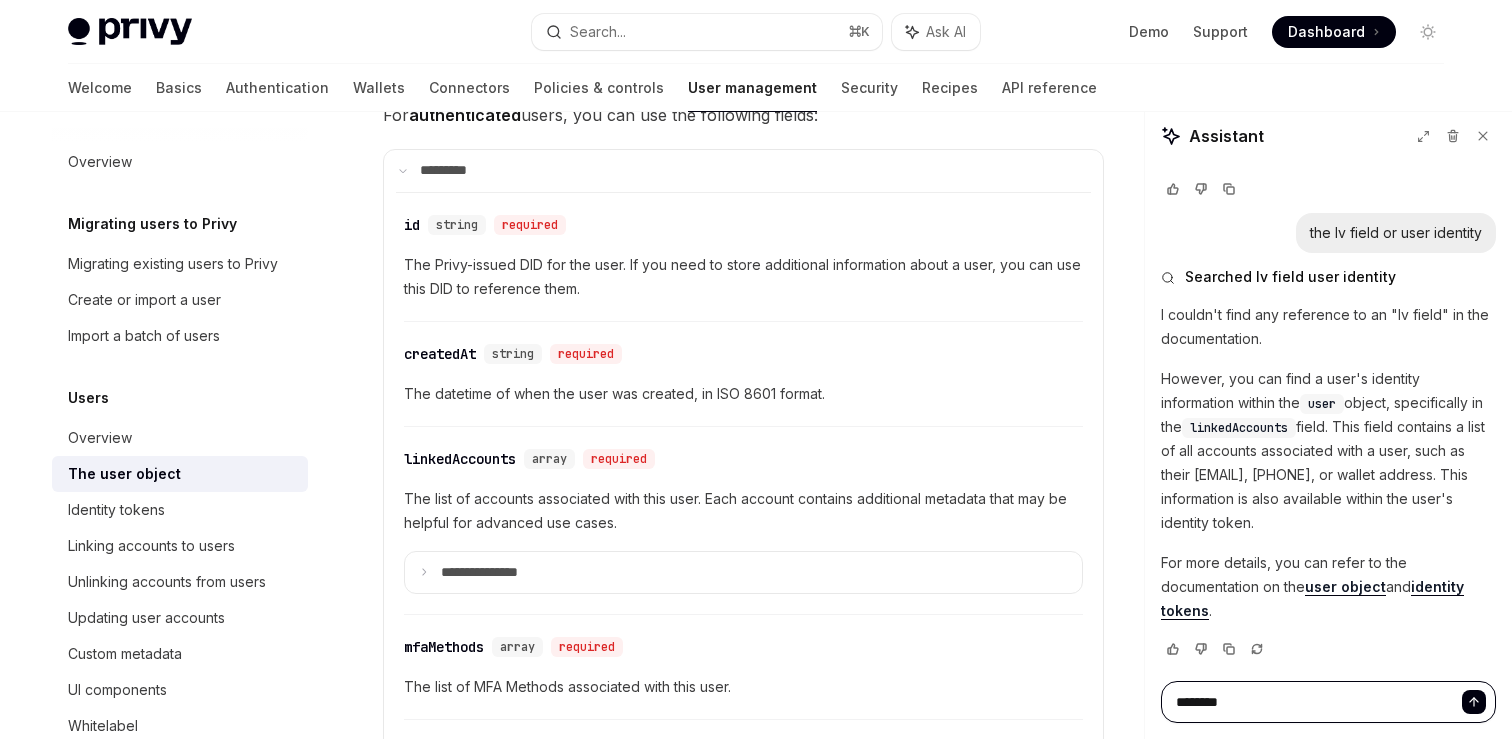 type on "********" 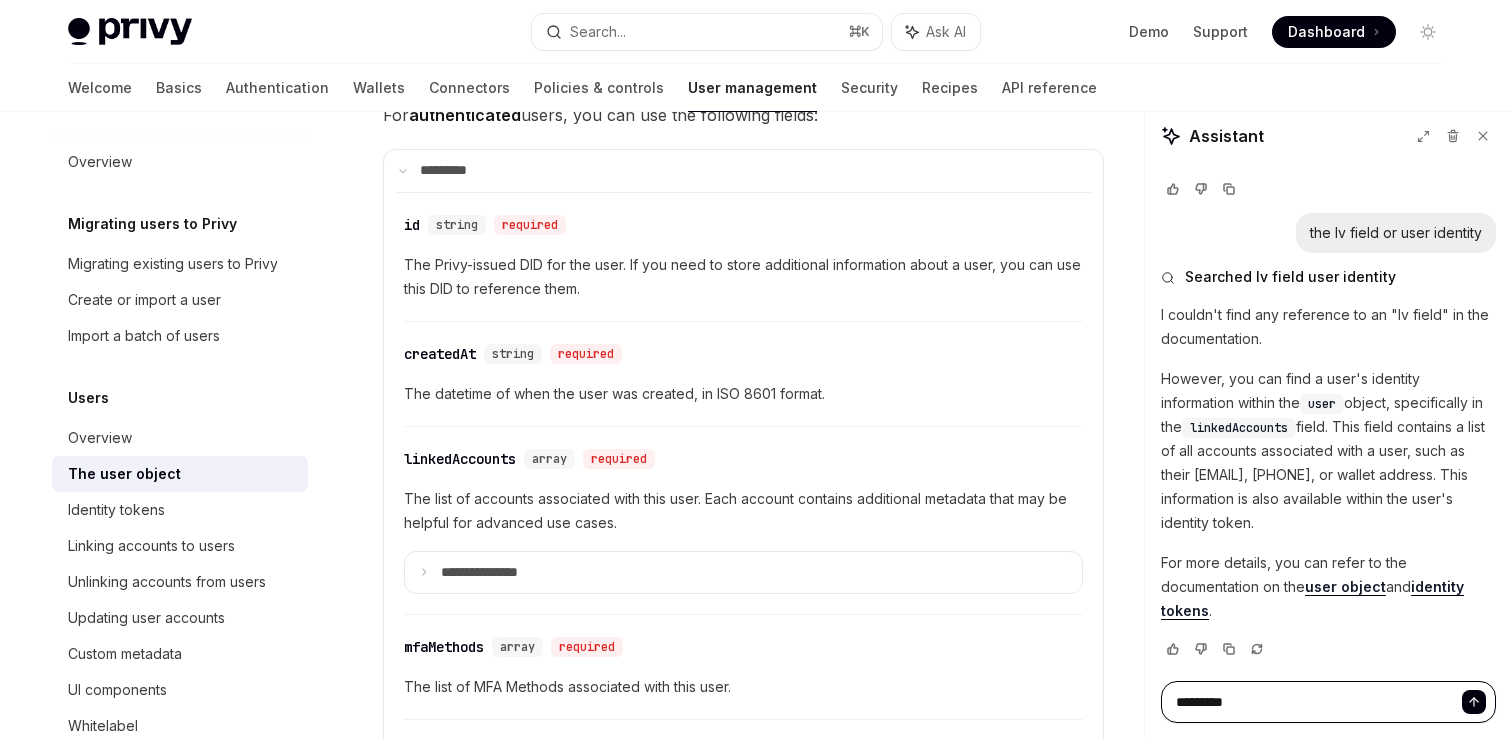 type on "**********" 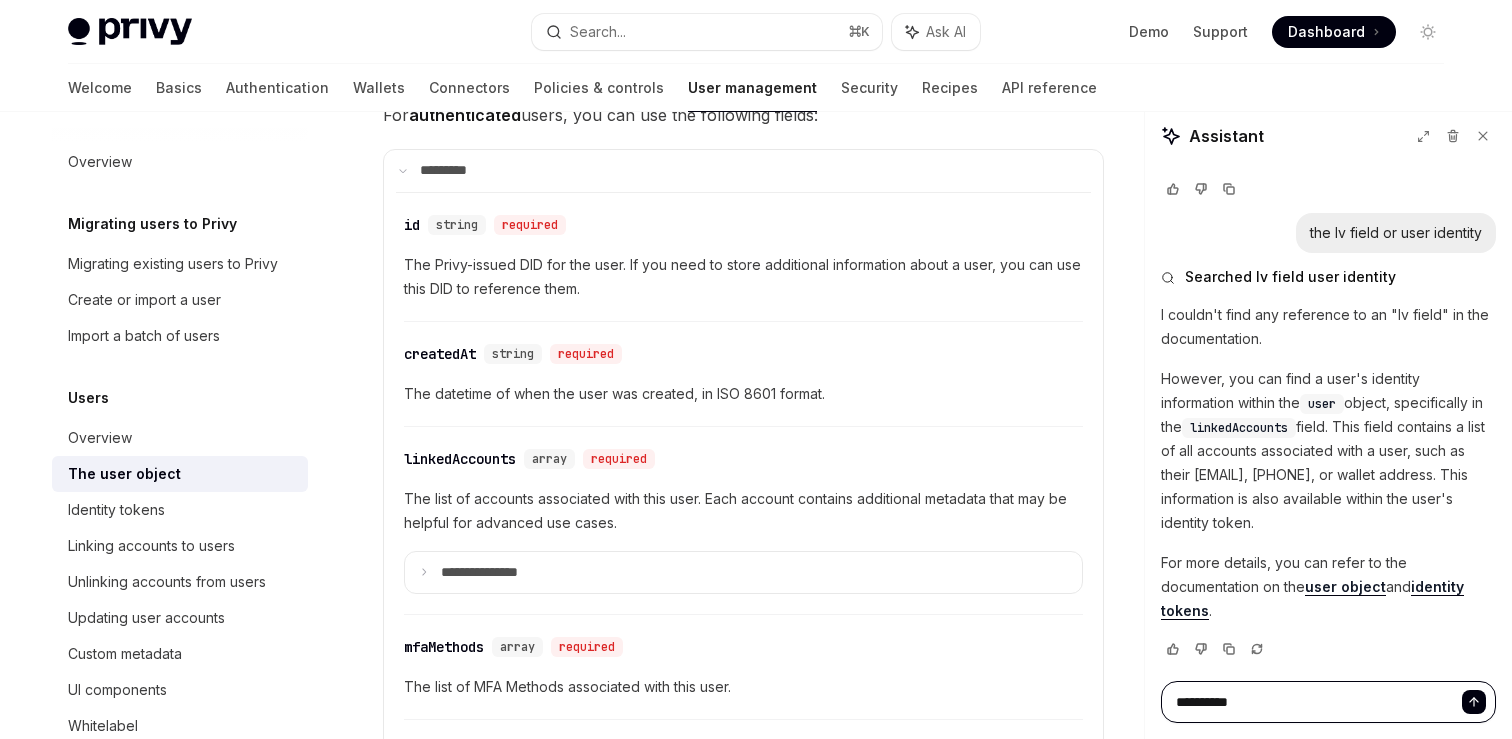 type on "**********" 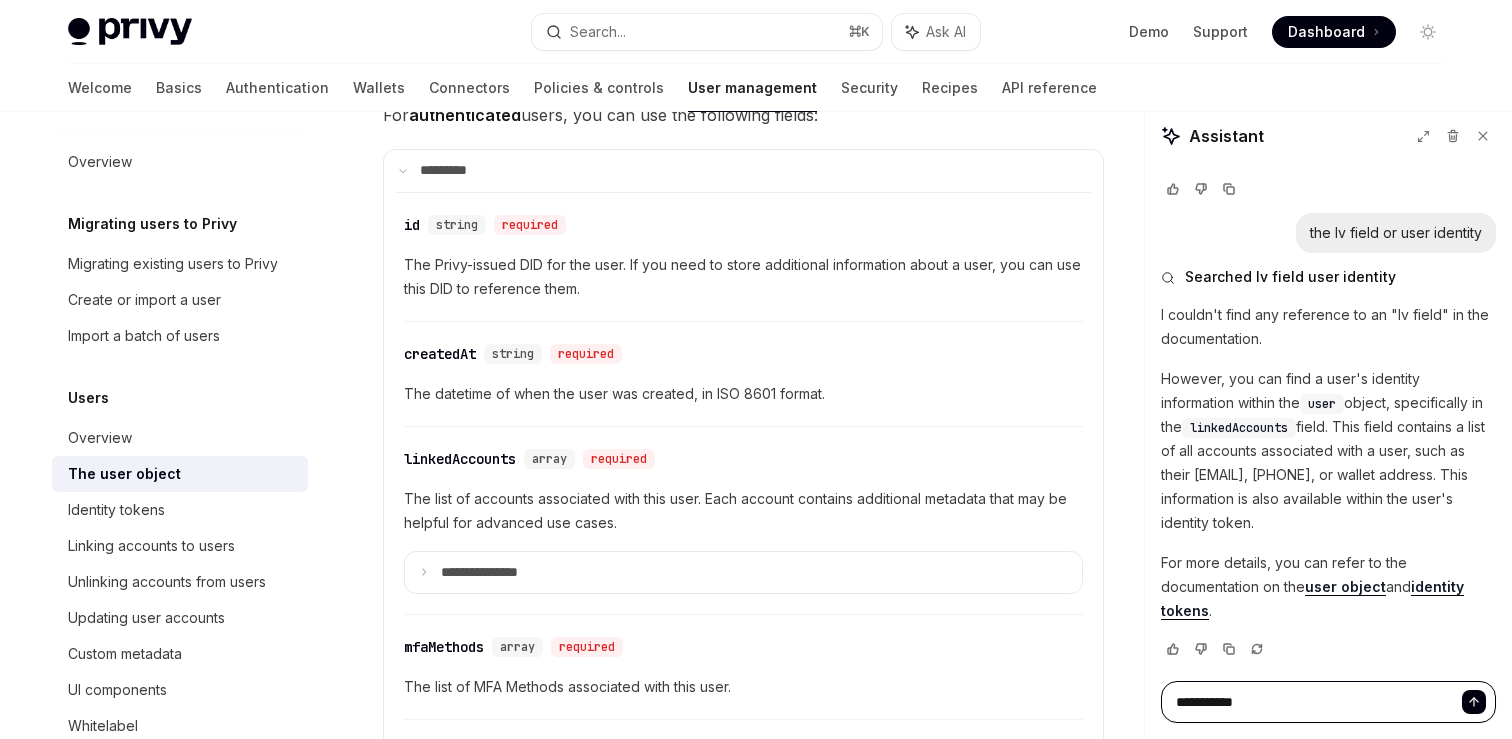 type on "**********" 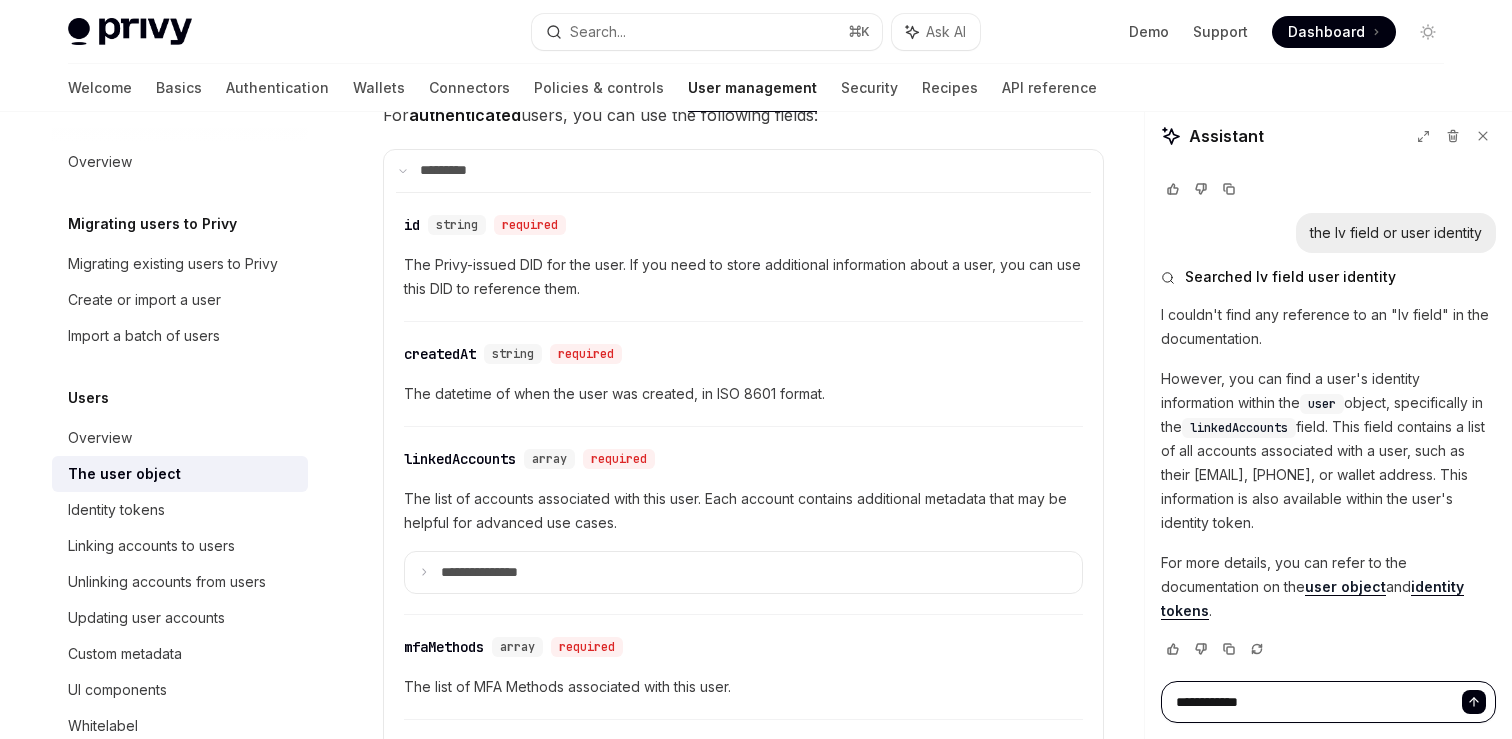 type on "**********" 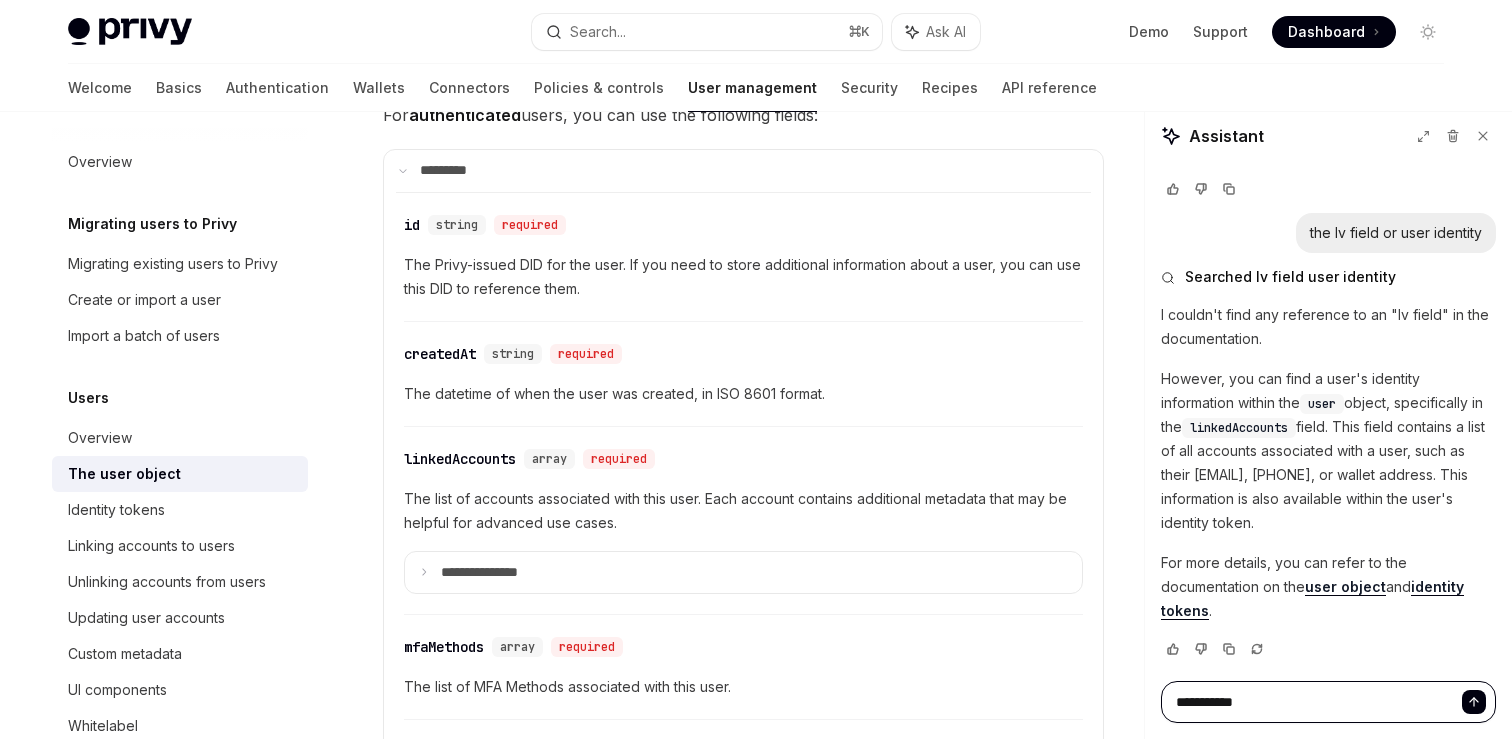 paste on "**********" 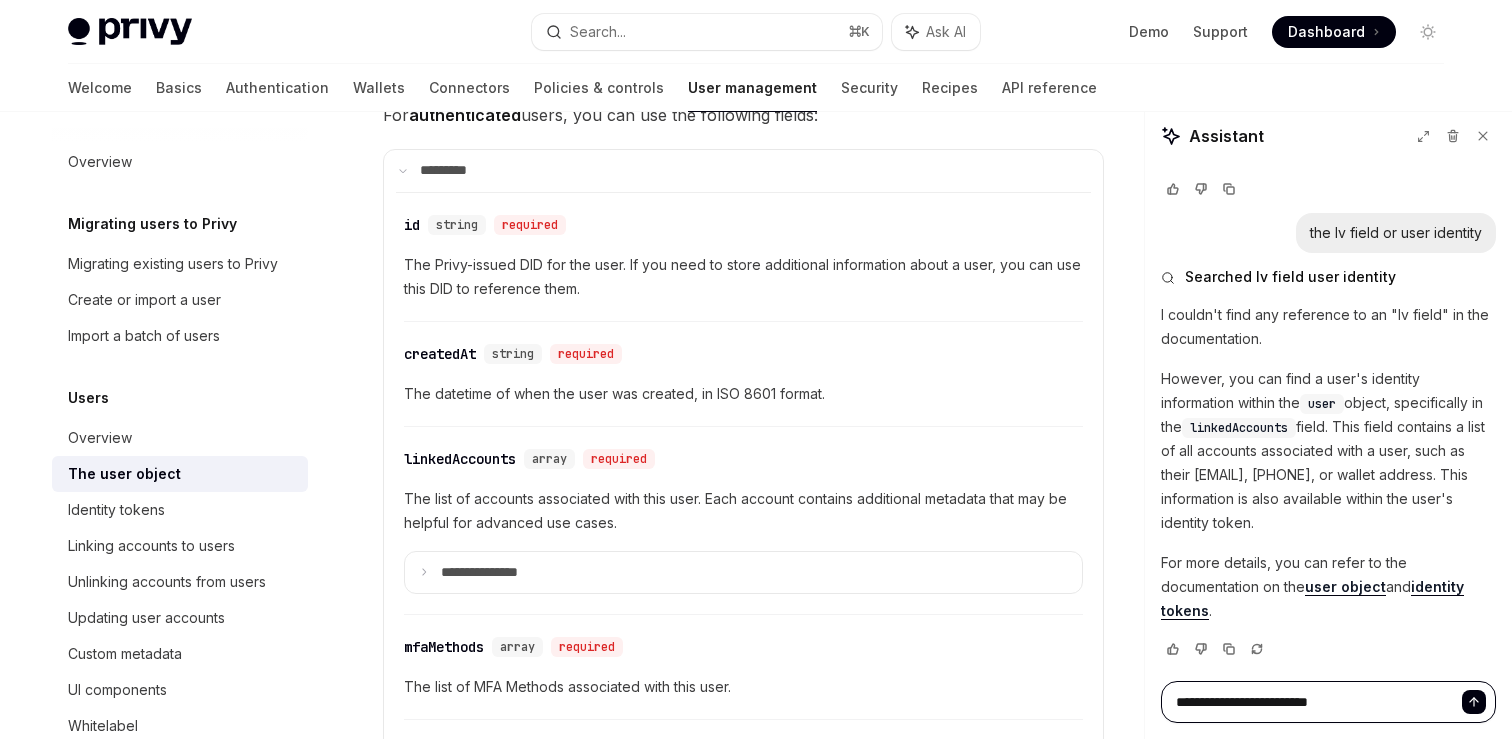 type on "*" 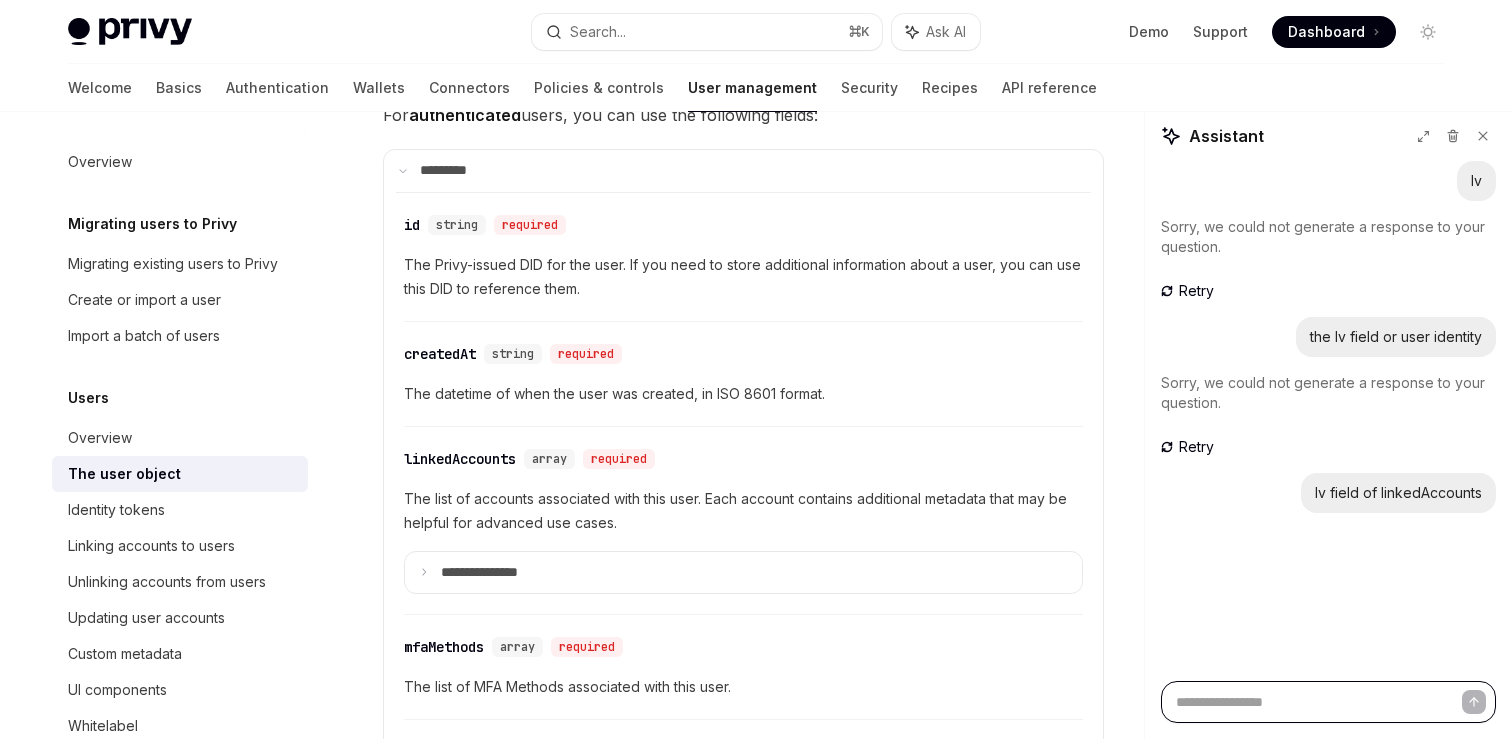 scroll, scrollTop: 0, scrollLeft: 0, axis: both 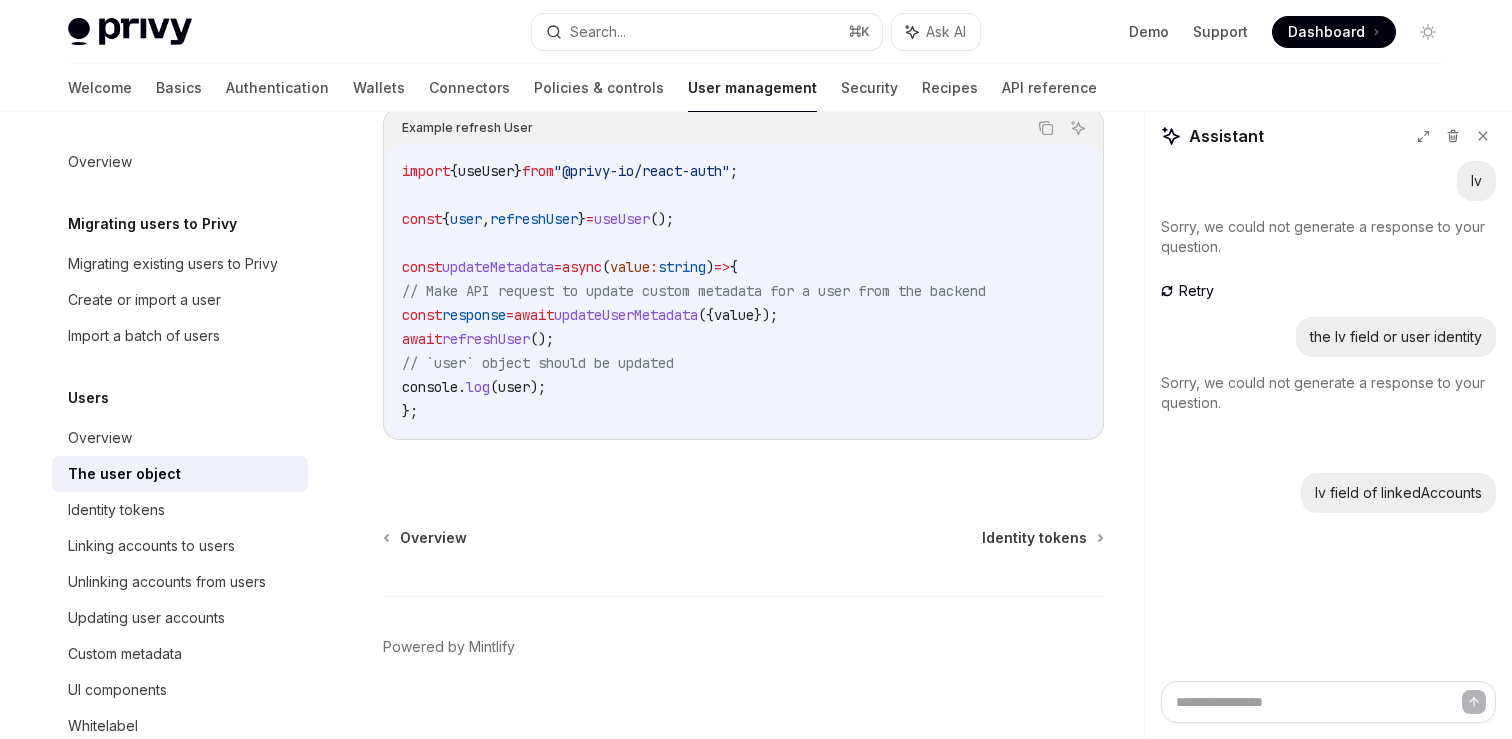 click on "Retry" at bounding box center (1196, 447) 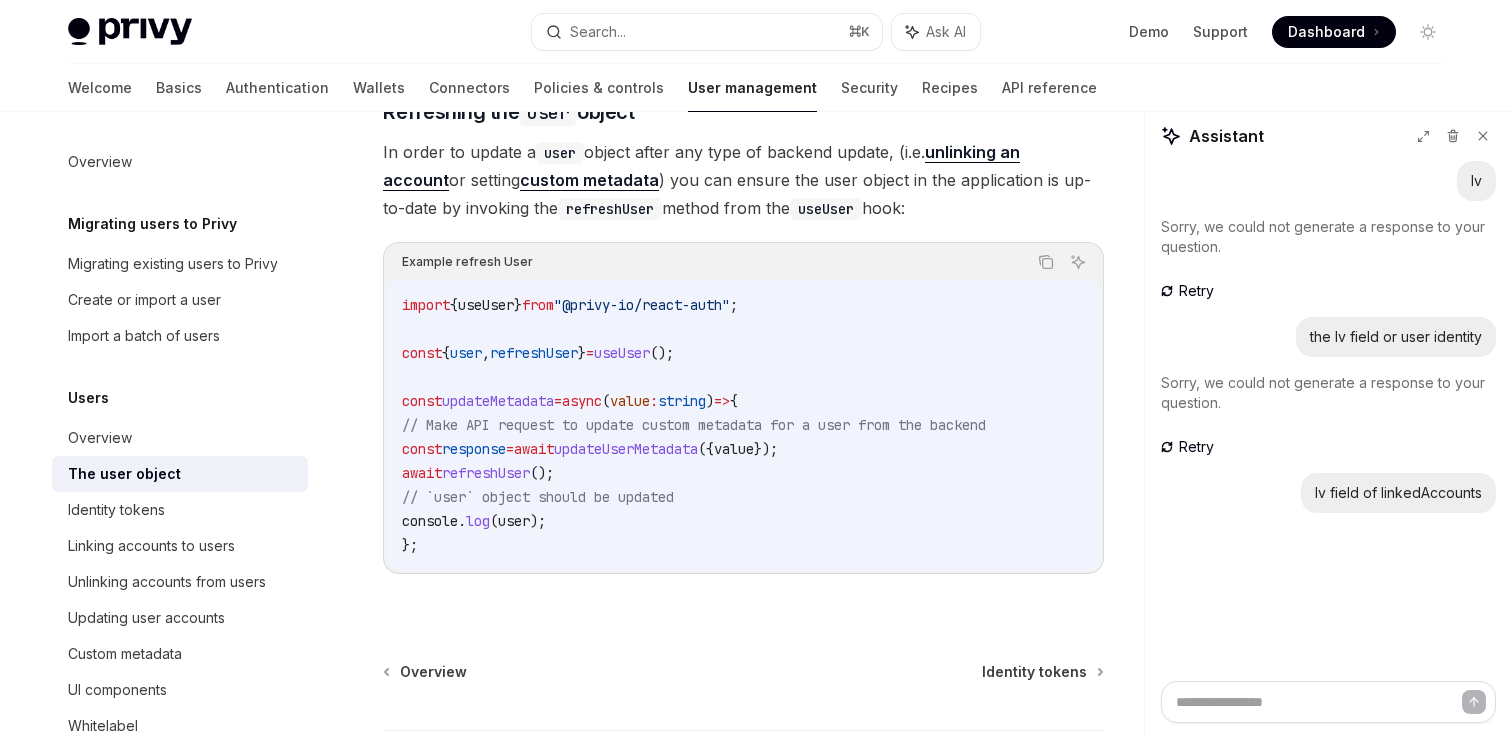 scroll, scrollTop: 2657, scrollLeft: 0, axis: vertical 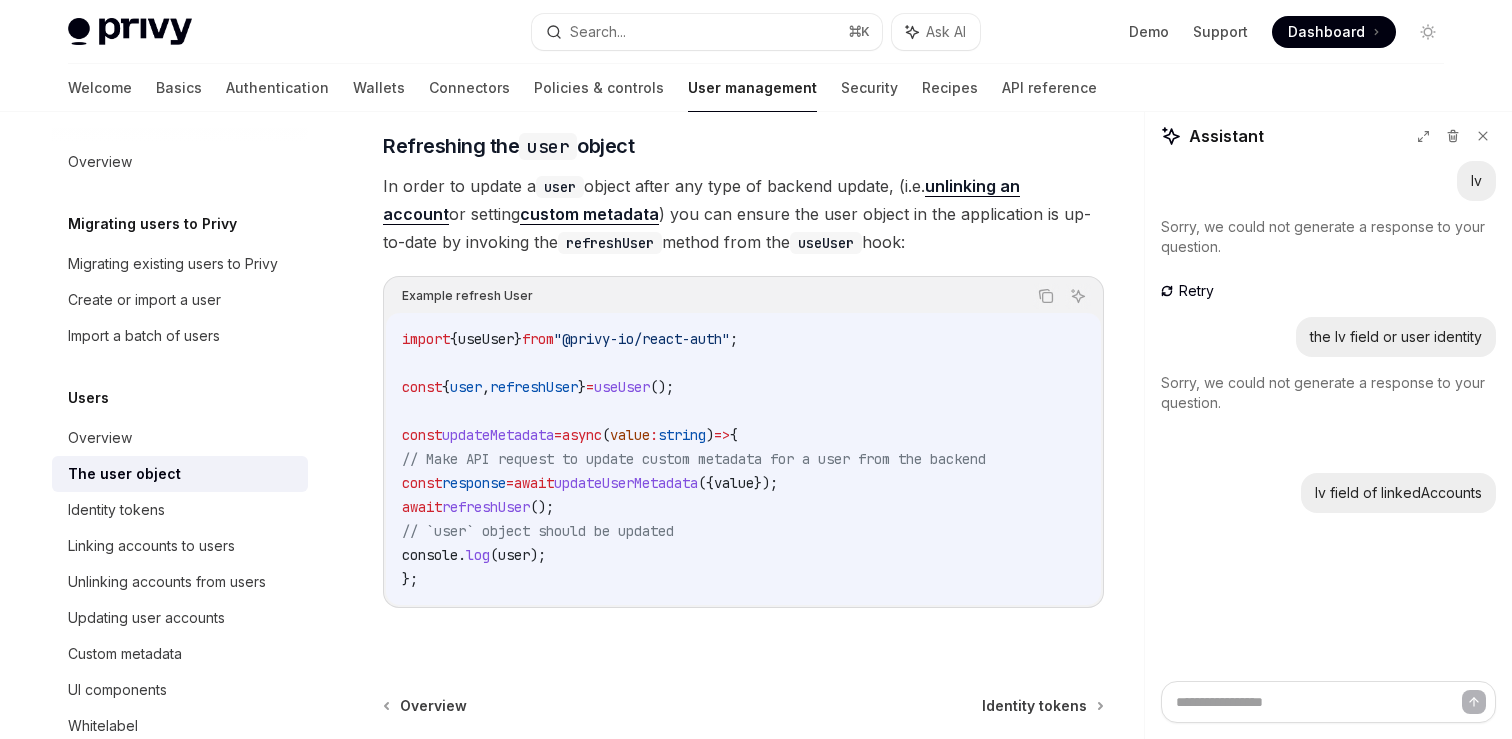 click on "Retry" at bounding box center [1189, 447] 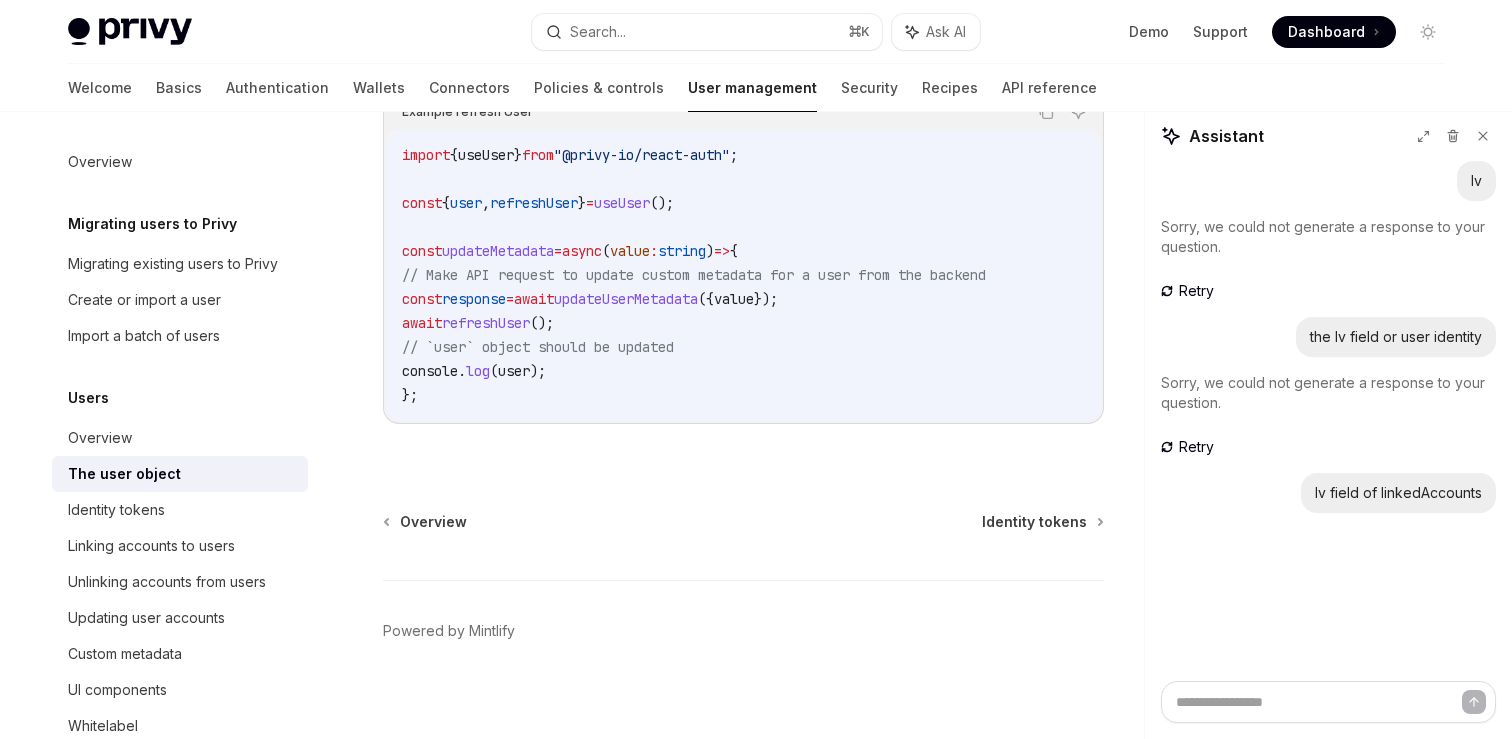 scroll, scrollTop: 2862, scrollLeft: 0, axis: vertical 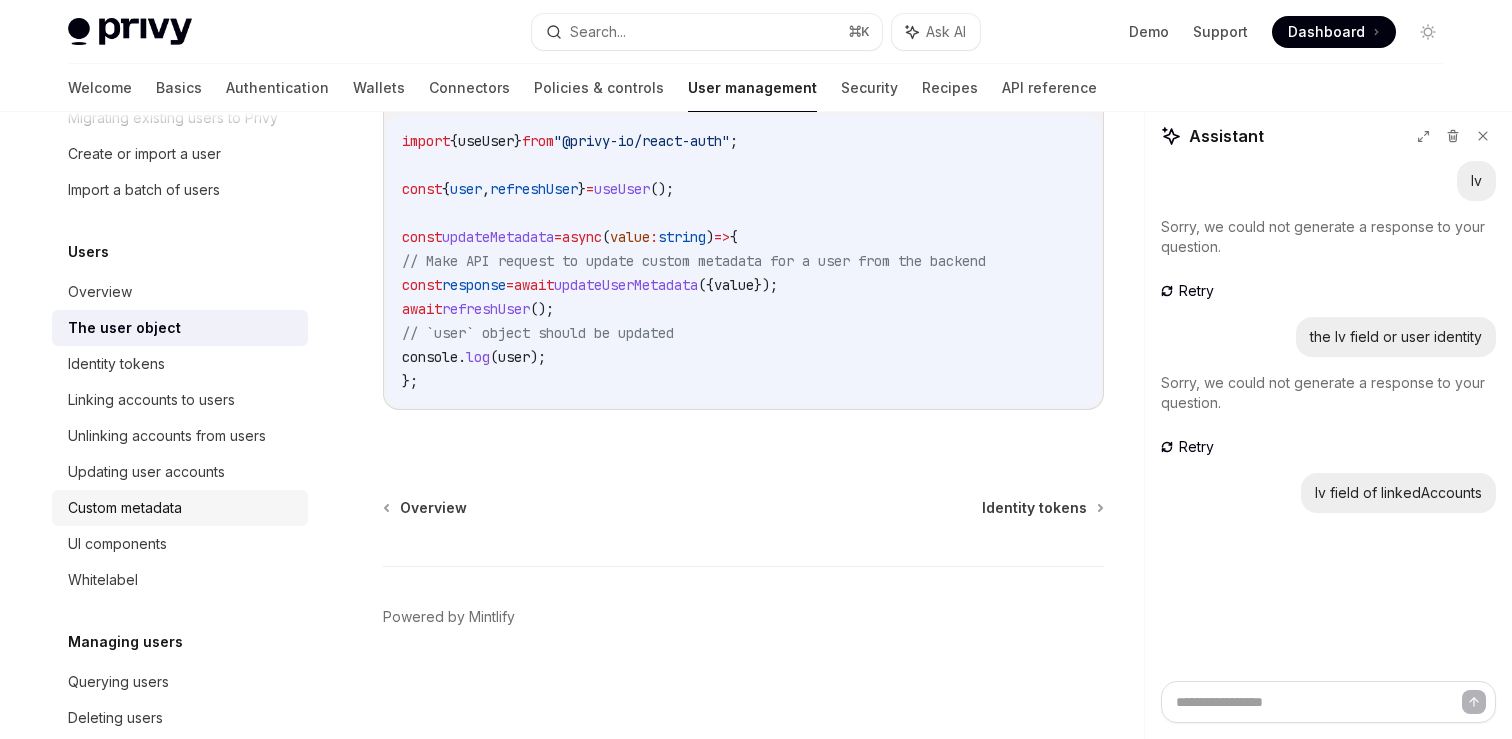click on "Custom metadata" at bounding box center (125, 508) 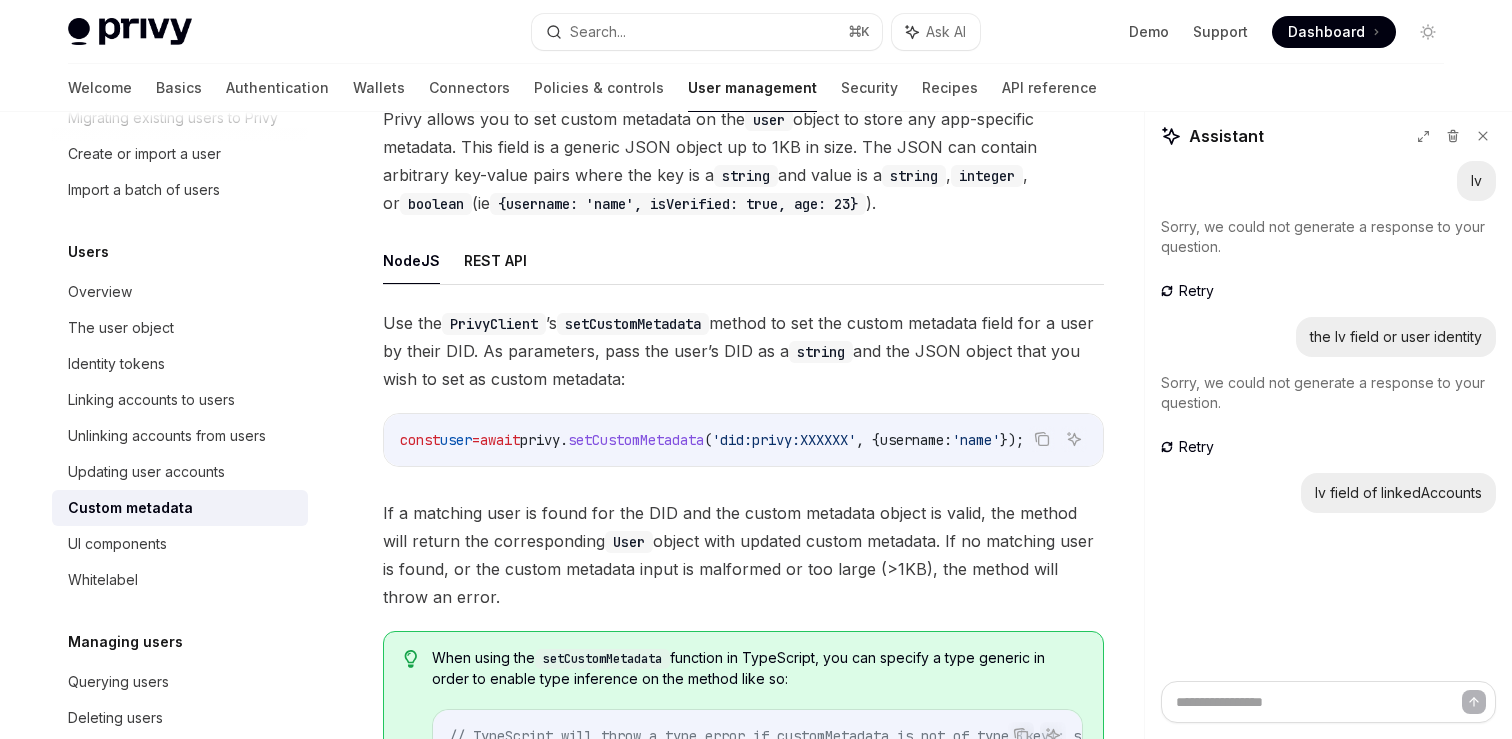 scroll, scrollTop: 572, scrollLeft: 0, axis: vertical 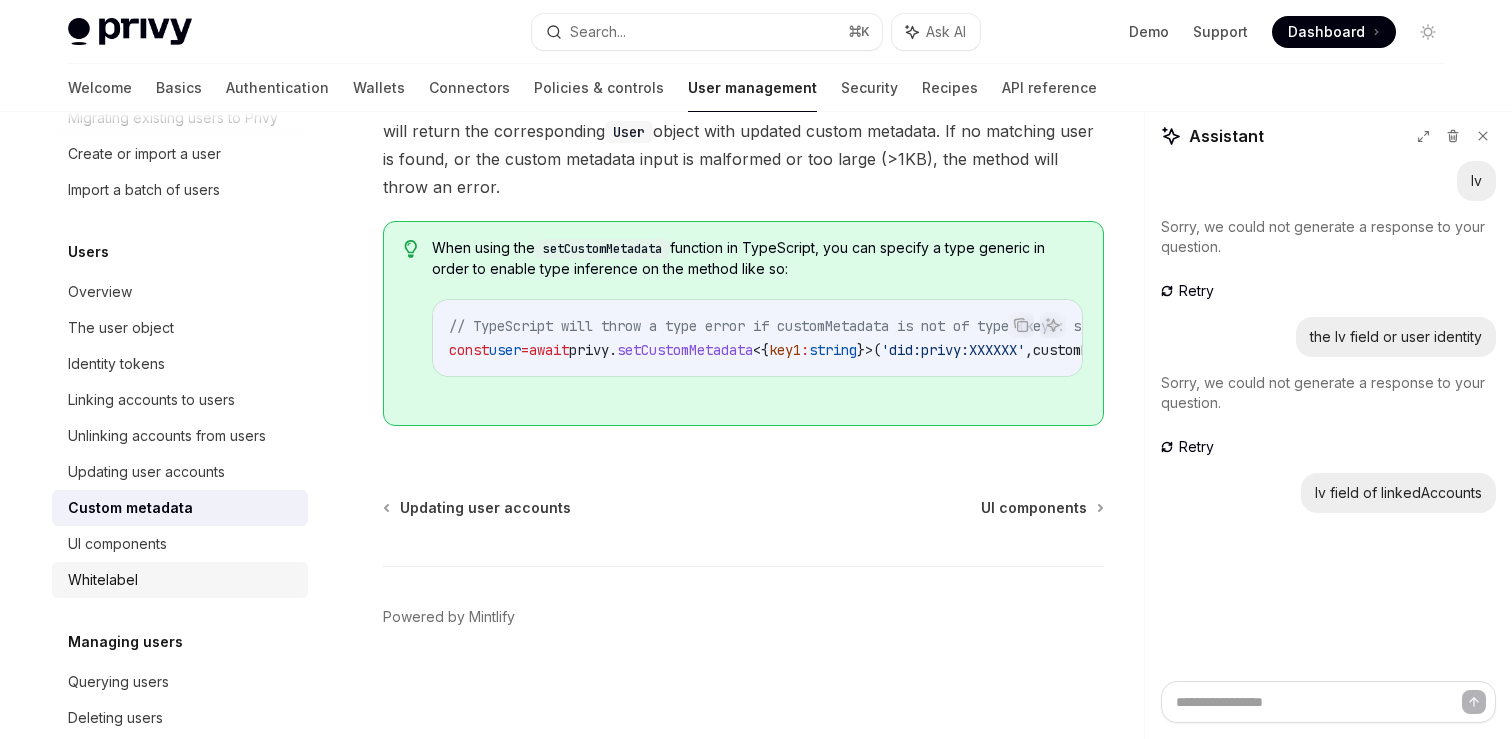 click on "Whitelabel" at bounding box center (103, 580) 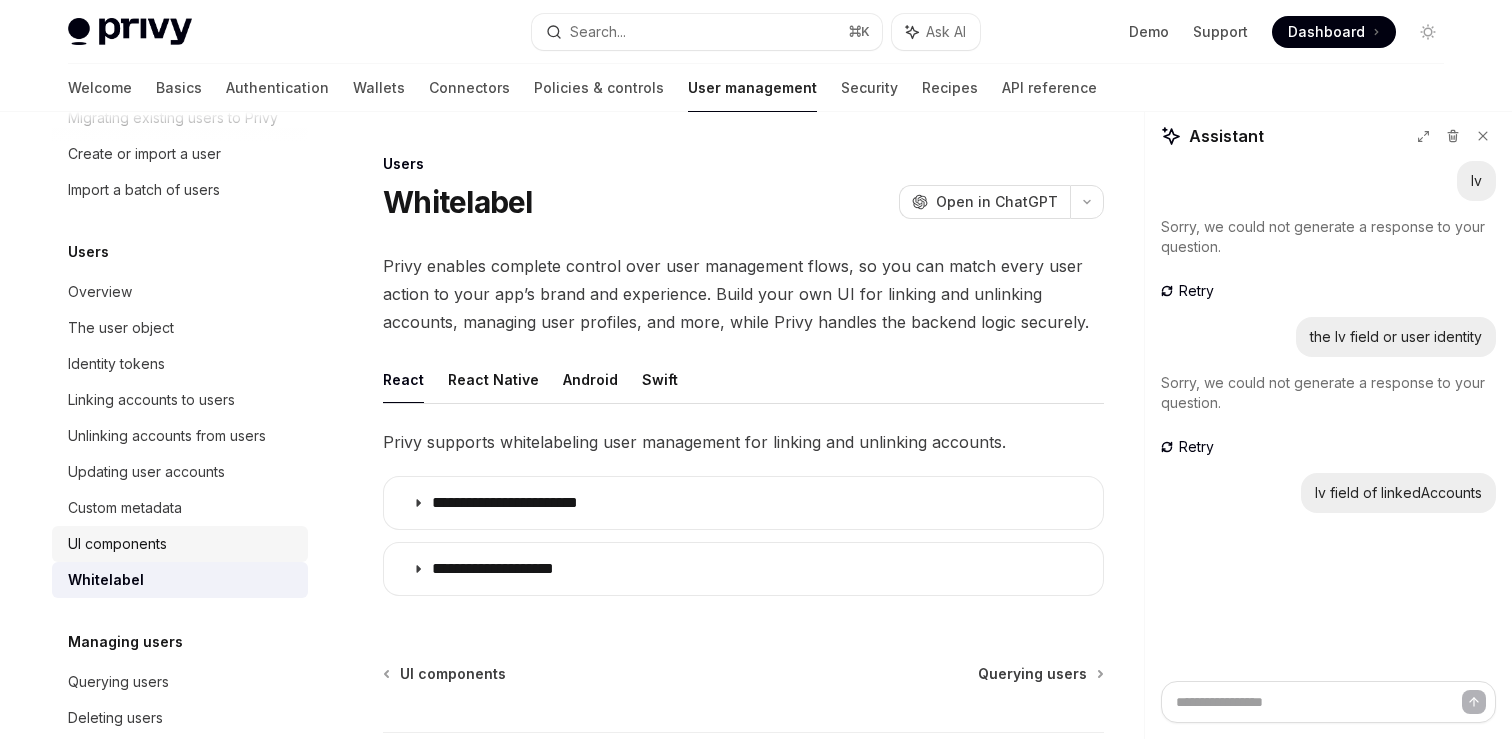 click on "UI components" at bounding box center (180, 544) 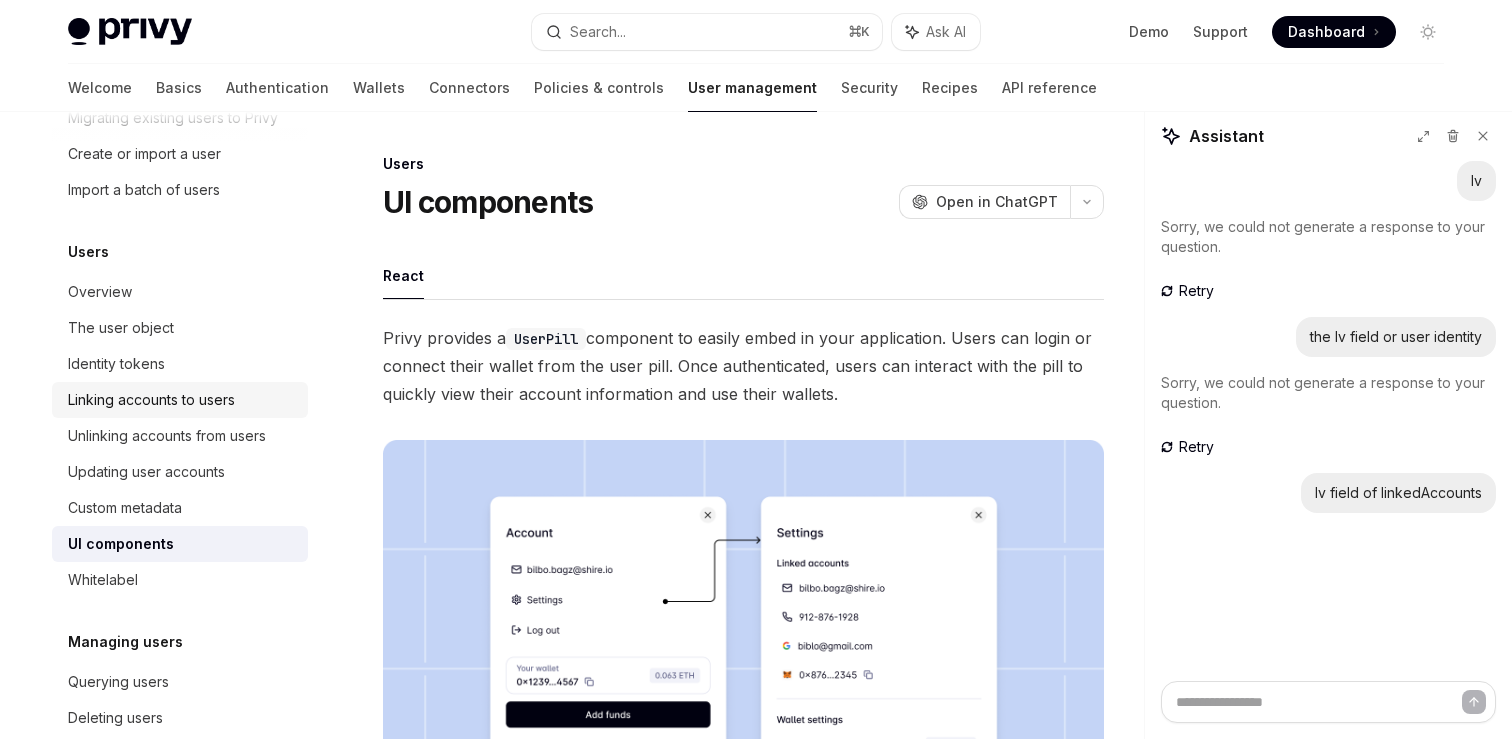 click on "Linking accounts to users" at bounding box center [151, 400] 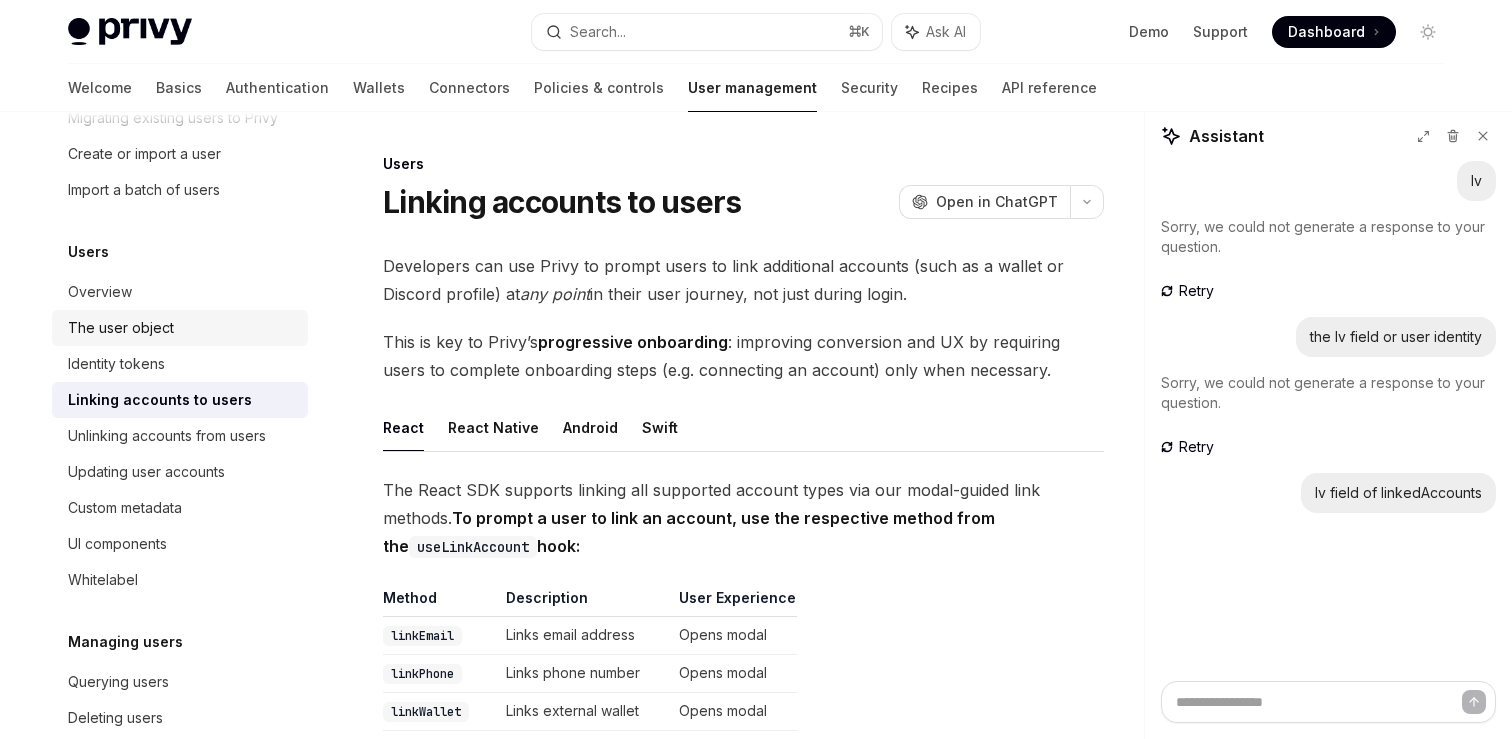 click on "The user object" at bounding box center [121, 328] 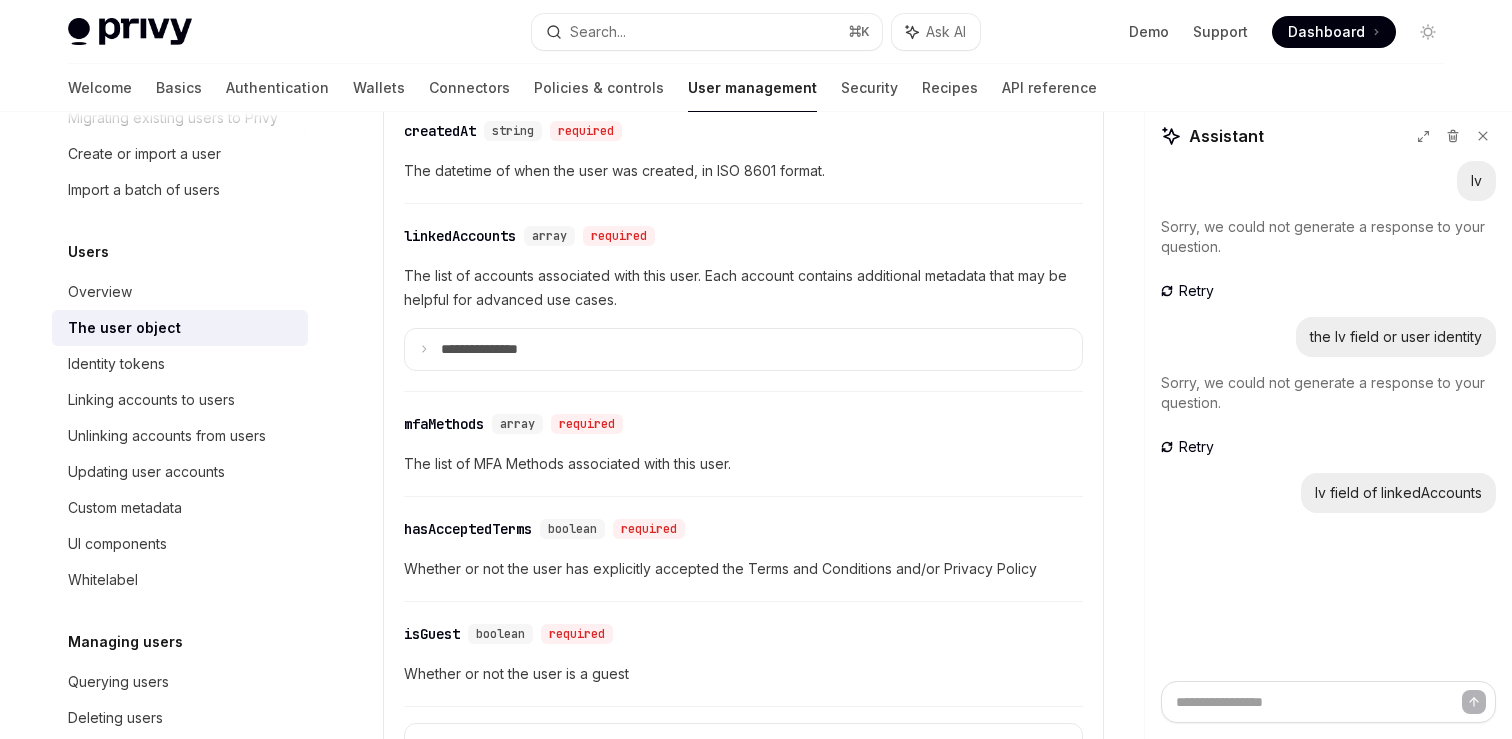 scroll, scrollTop: 833, scrollLeft: 0, axis: vertical 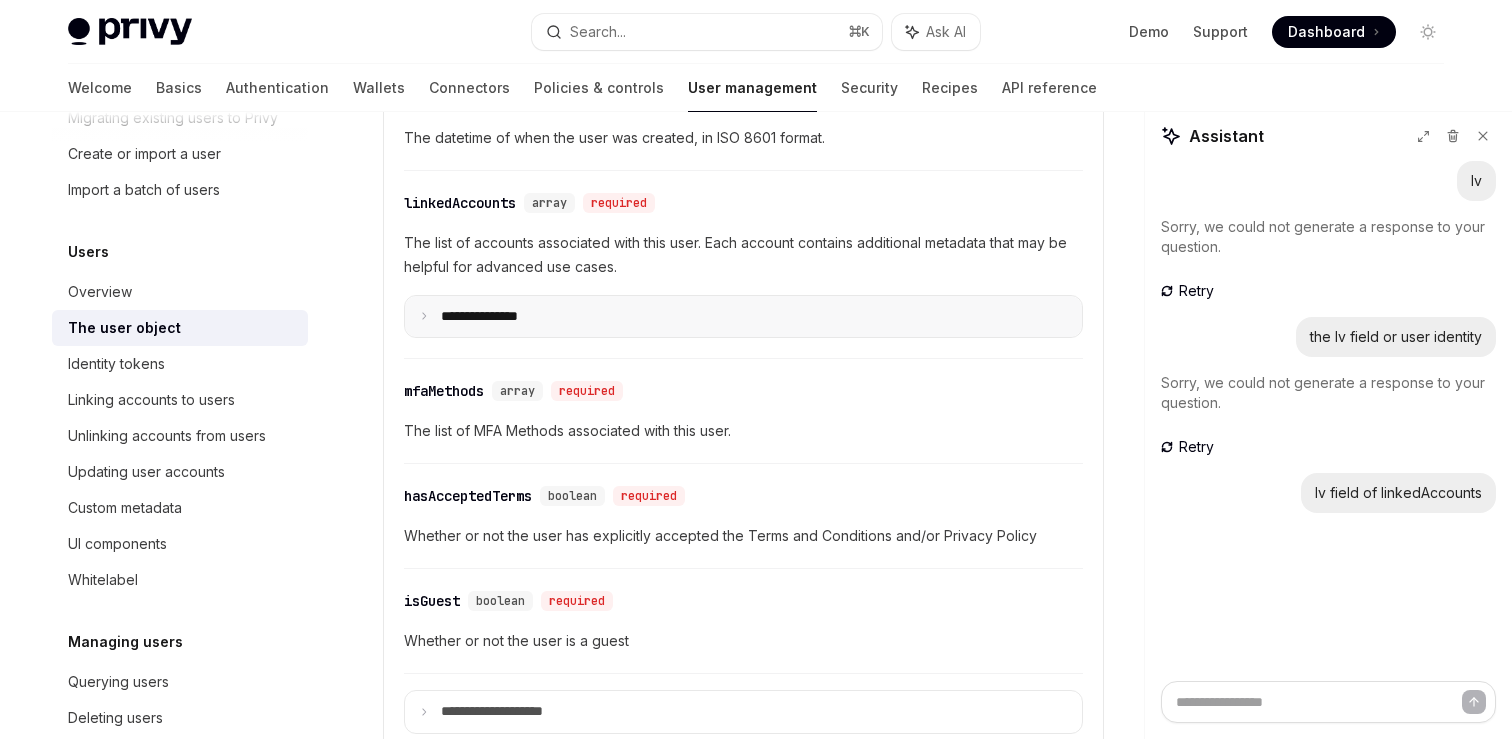 click on "**********" at bounding box center (495, 317) 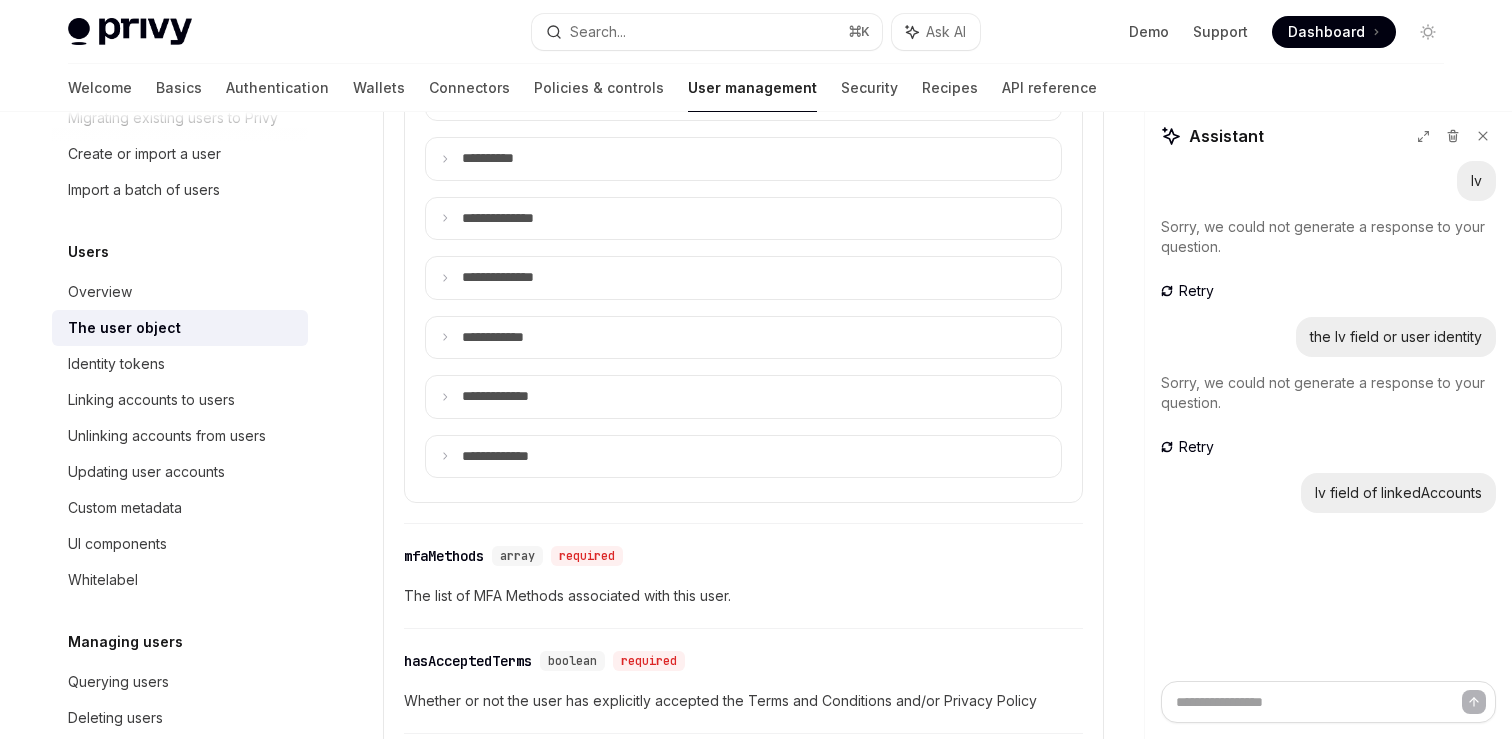 scroll, scrollTop: 1748, scrollLeft: 0, axis: vertical 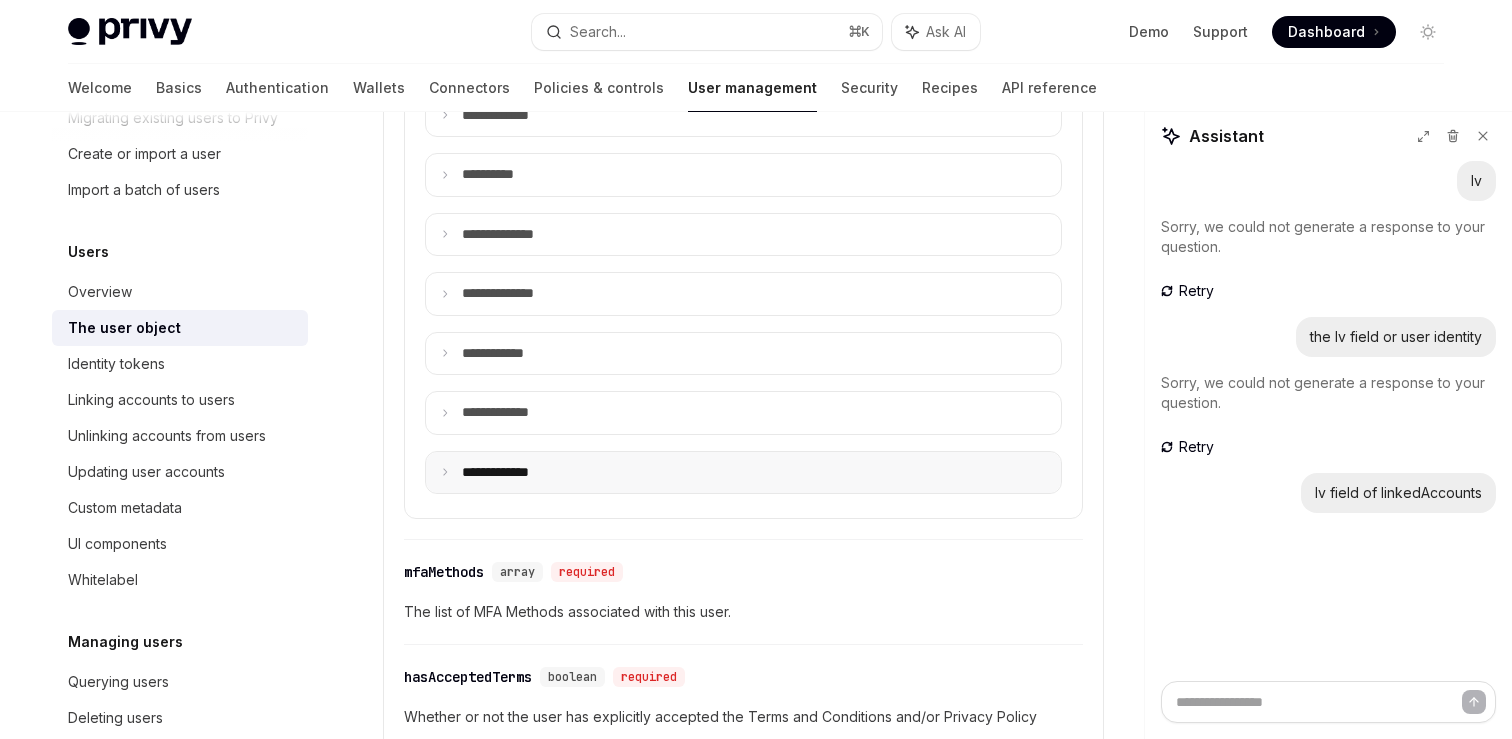click on "****   ****" at bounding box center (743, 473) 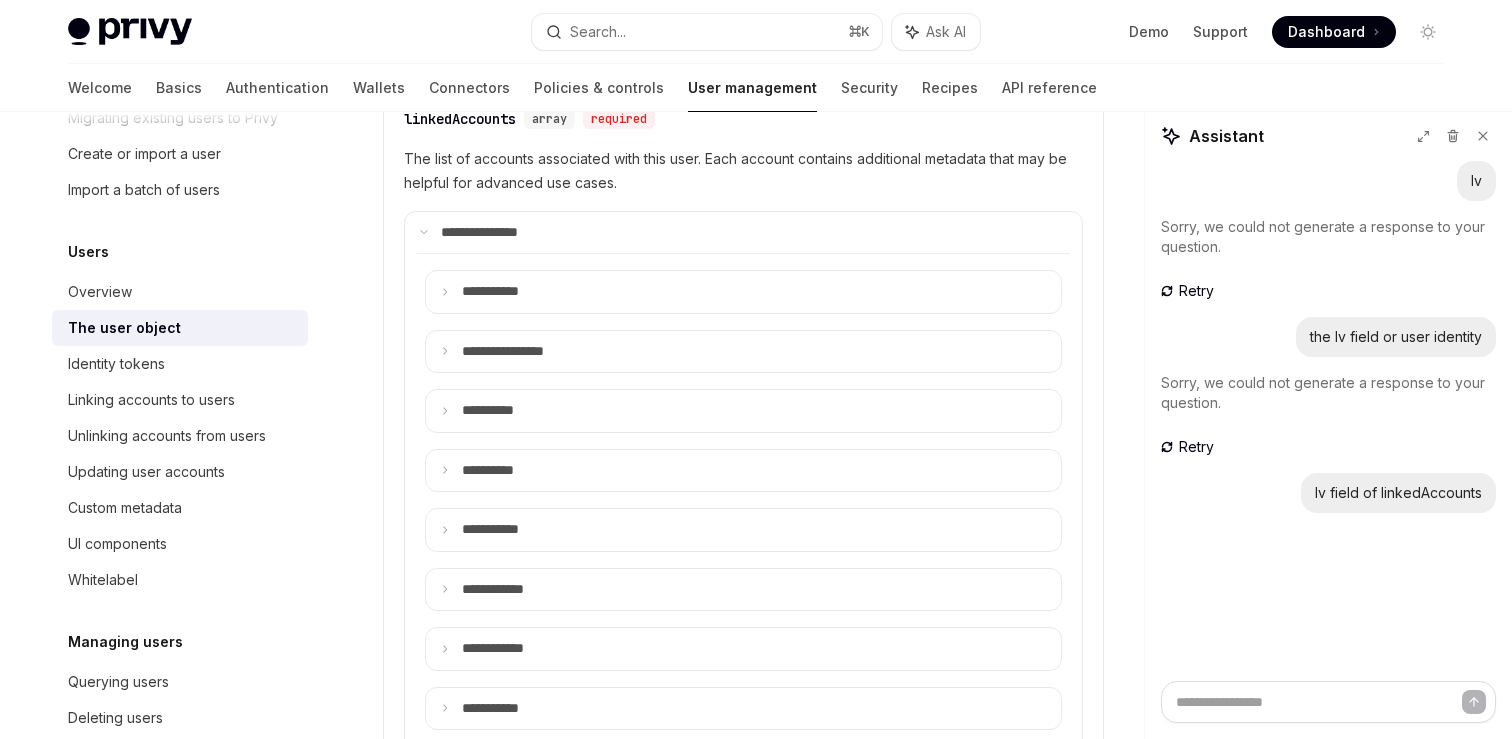 scroll, scrollTop: 883, scrollLeft: 0, axis: vertical 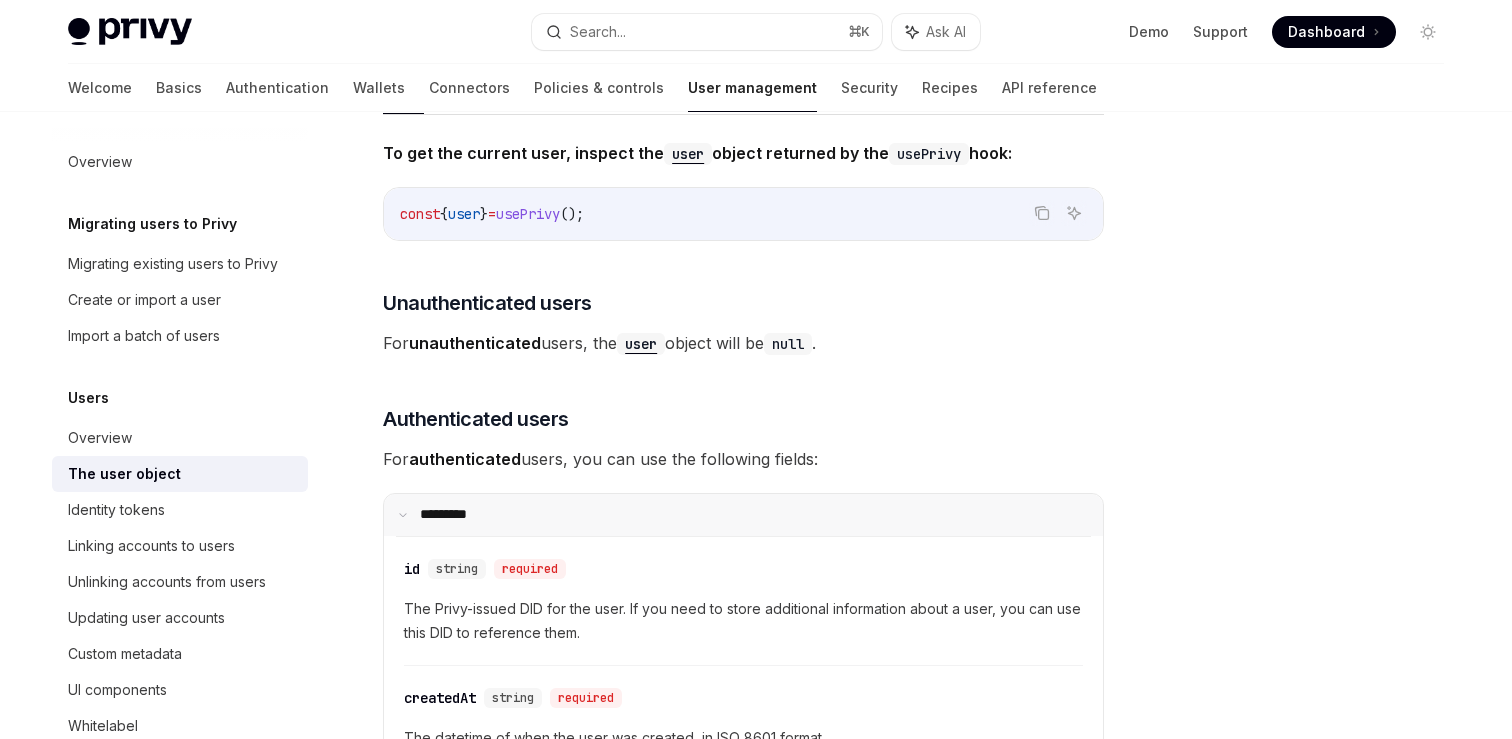 click on "****   ****" at bounding box center [743, 515] 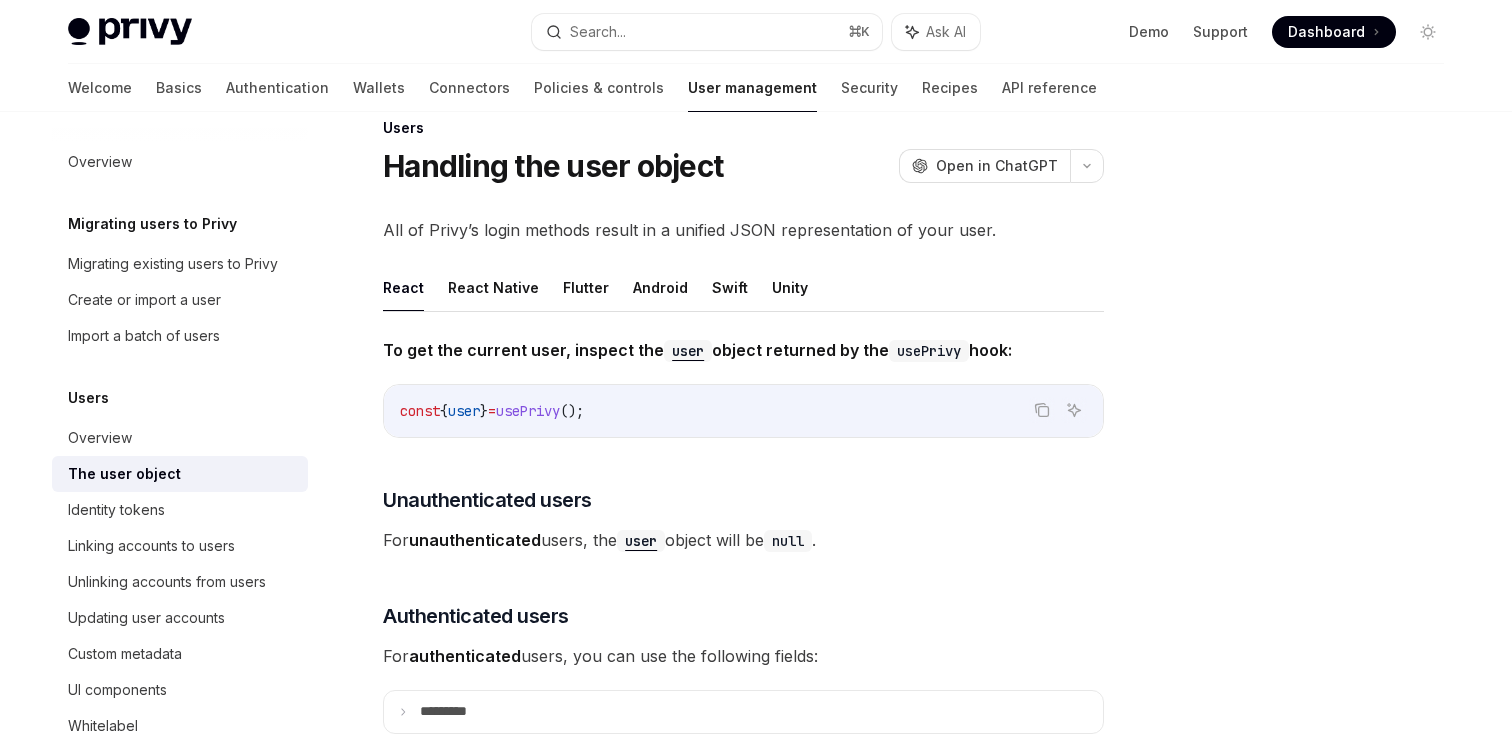 scroll, scrollTop: 16, scrollLeft: 0, axis: vertical 